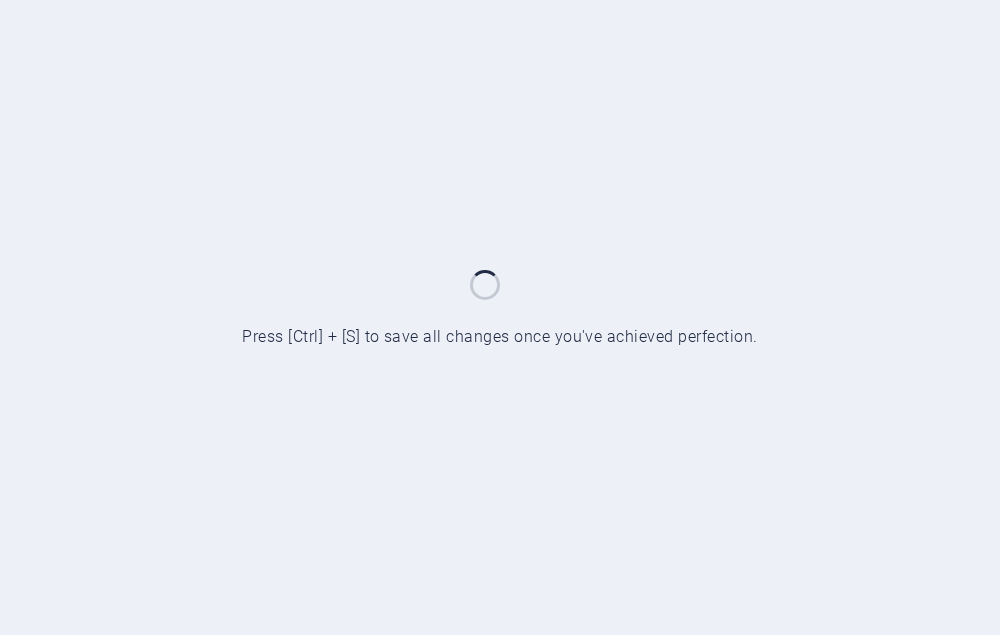 scroll, scrollTop: 0, scrollLeft: 0, axis: both 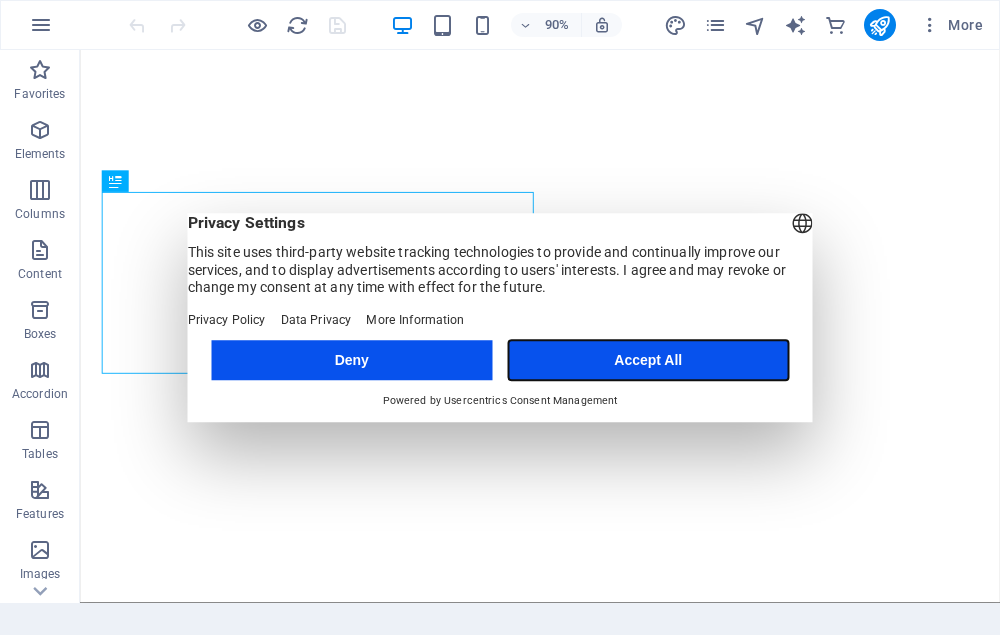 click on "Accept All" at bounding box center [648, 360] 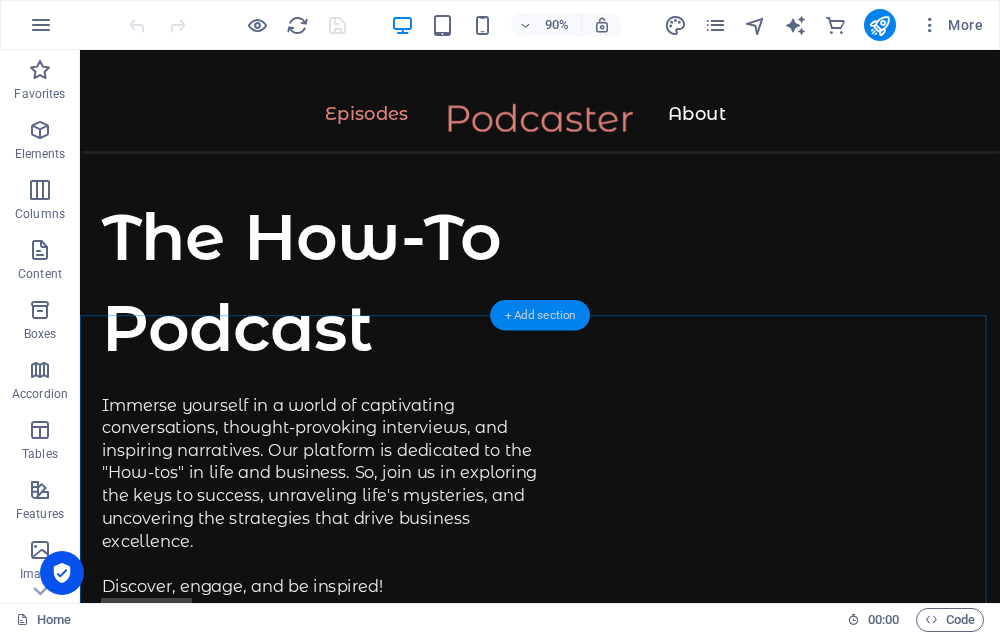 scroll, scrollTop: 700, scrollLeft: 0, axis: vertical 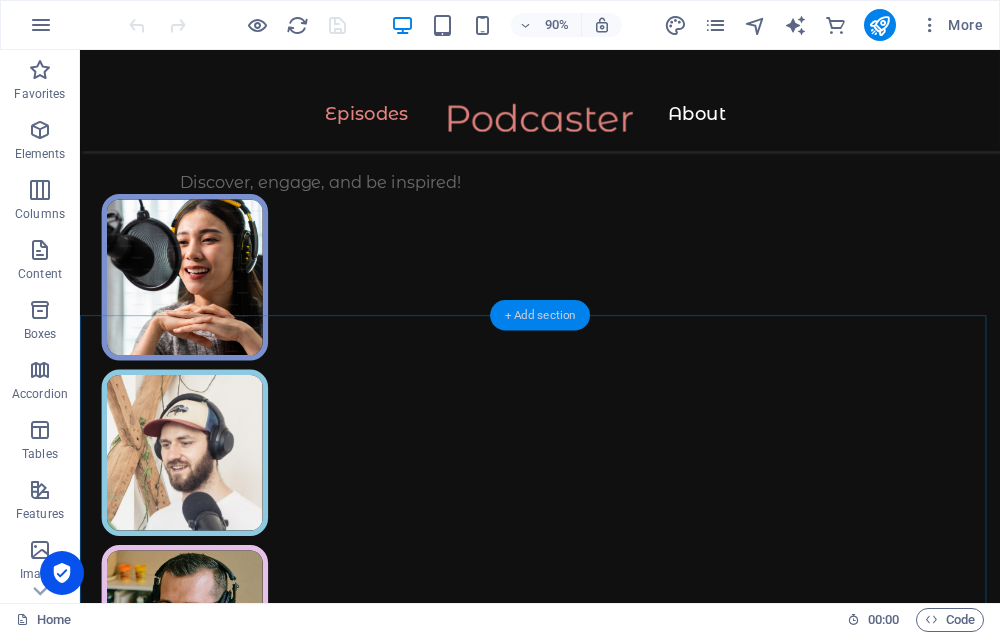 click on "+ Add section" at bounding box center (540, 315) 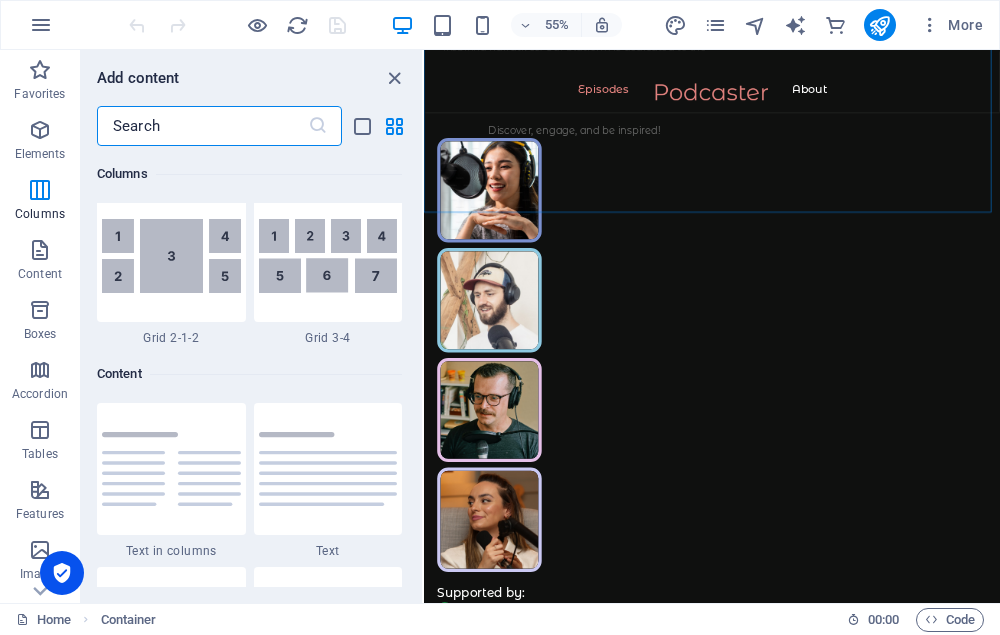 scroll, scrollTop: 2899, scrollLeft: 0, axis: vertical 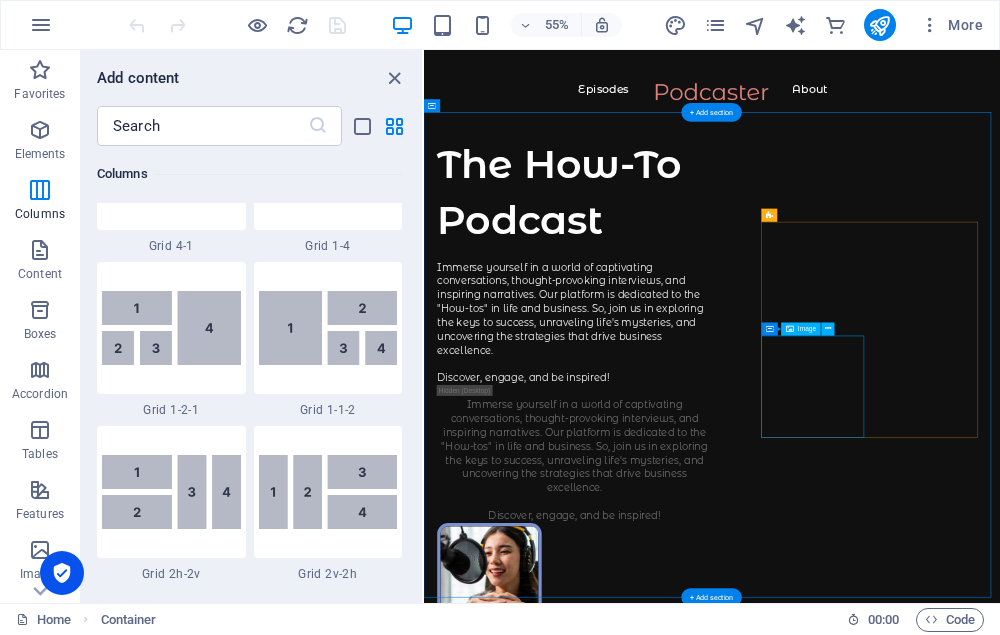 click at bounding box center [543, 1405] 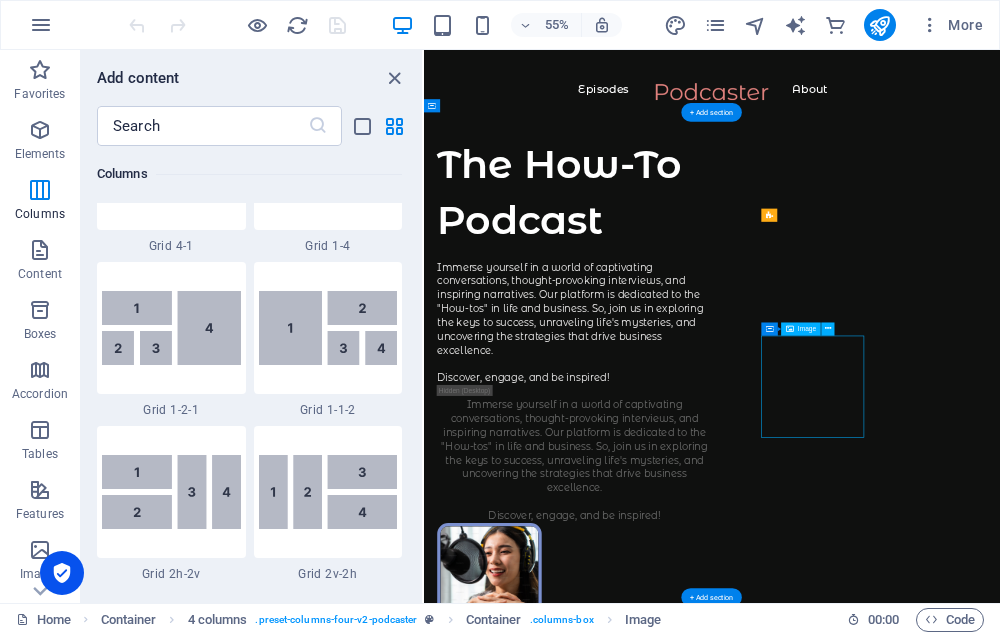 click at bounding box center [543, 1405] 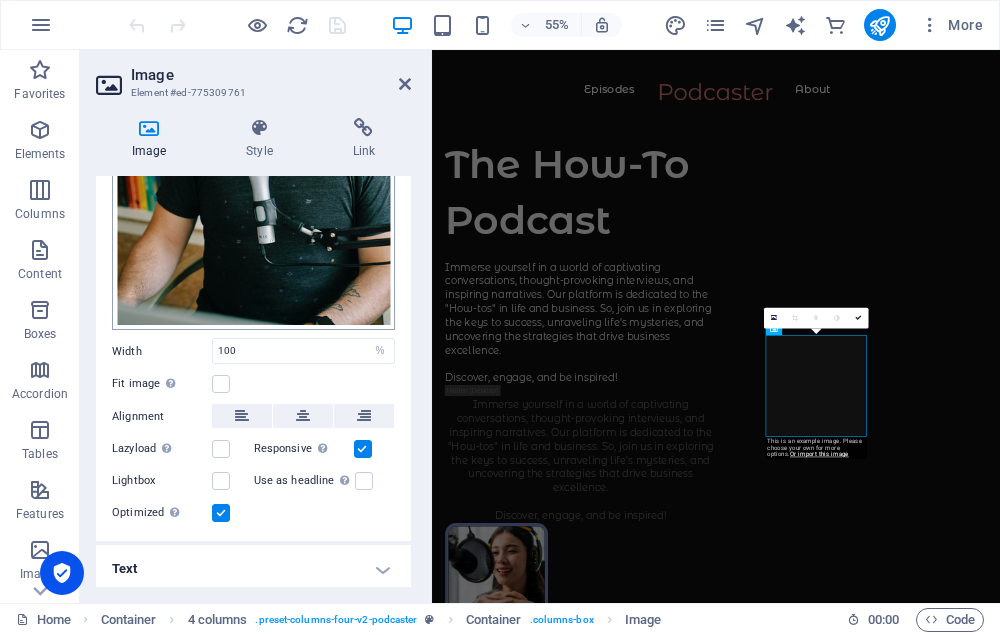 scroll, scrollTop: 217, scrollLeft: 0, axis: vertical 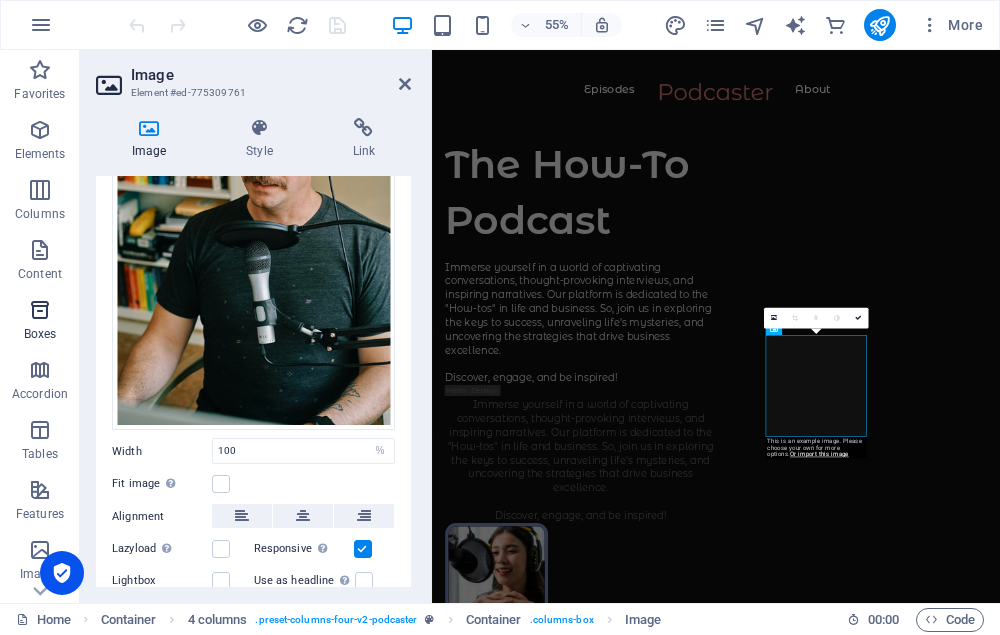 click at bounding box center (40, 310) 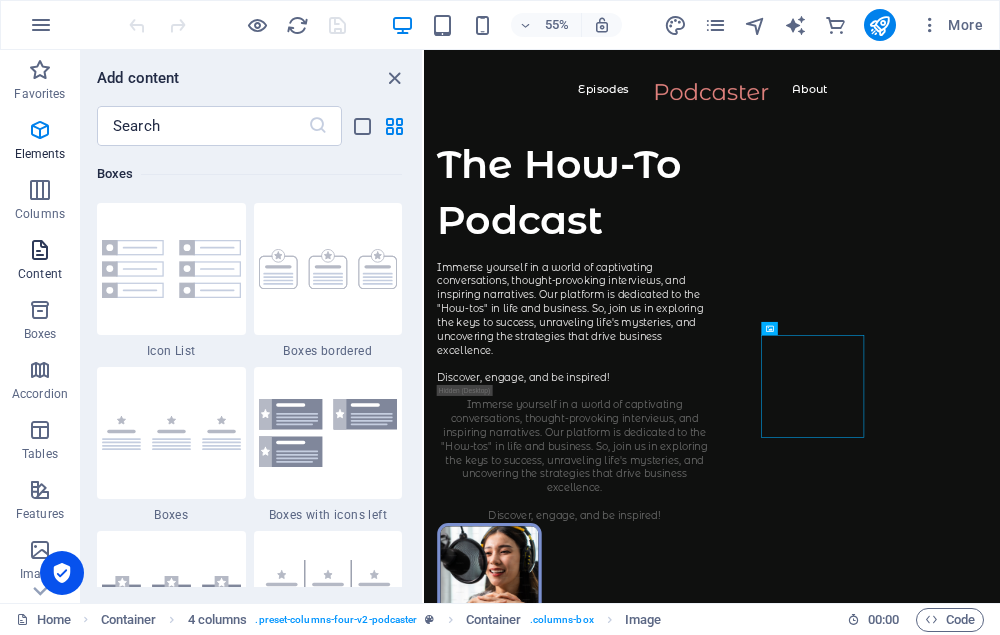 click at bounding box center (40, 250) 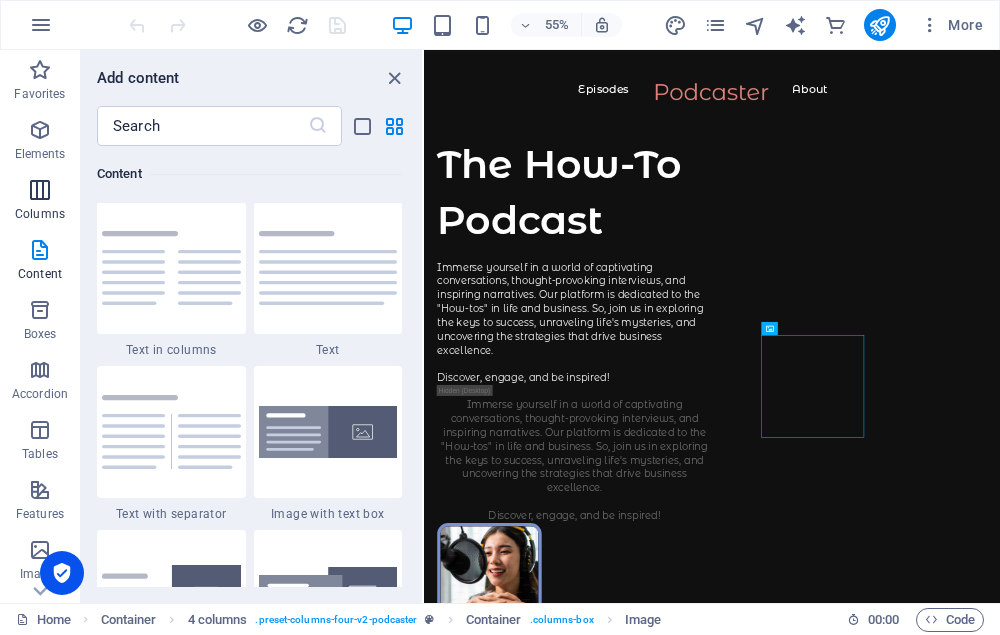 scroll, scrollTop: 3499, scrollLeft: 0, axis: vertical 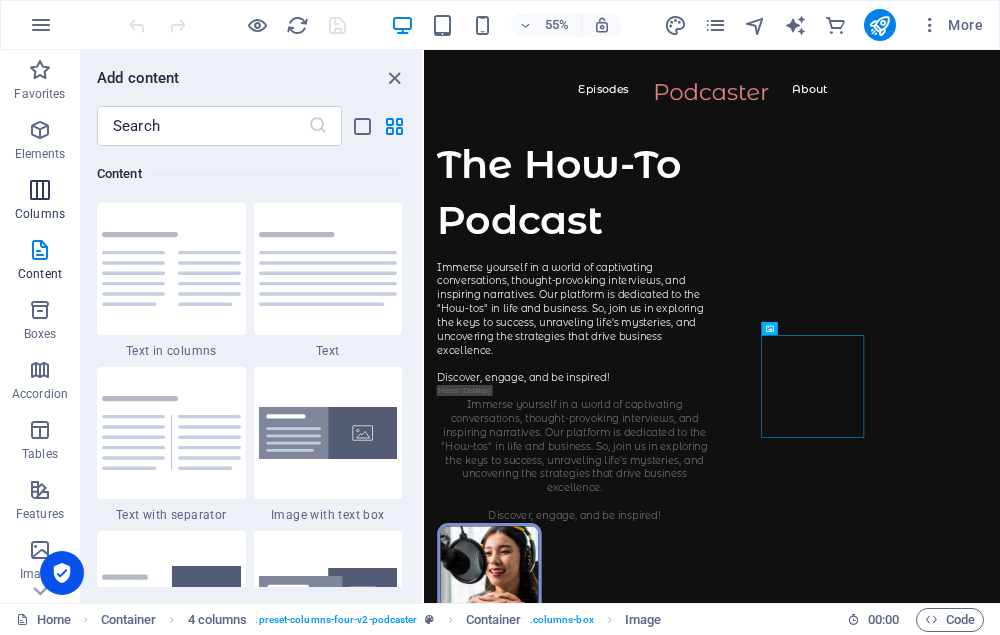 click at bounding box center (40, 190) 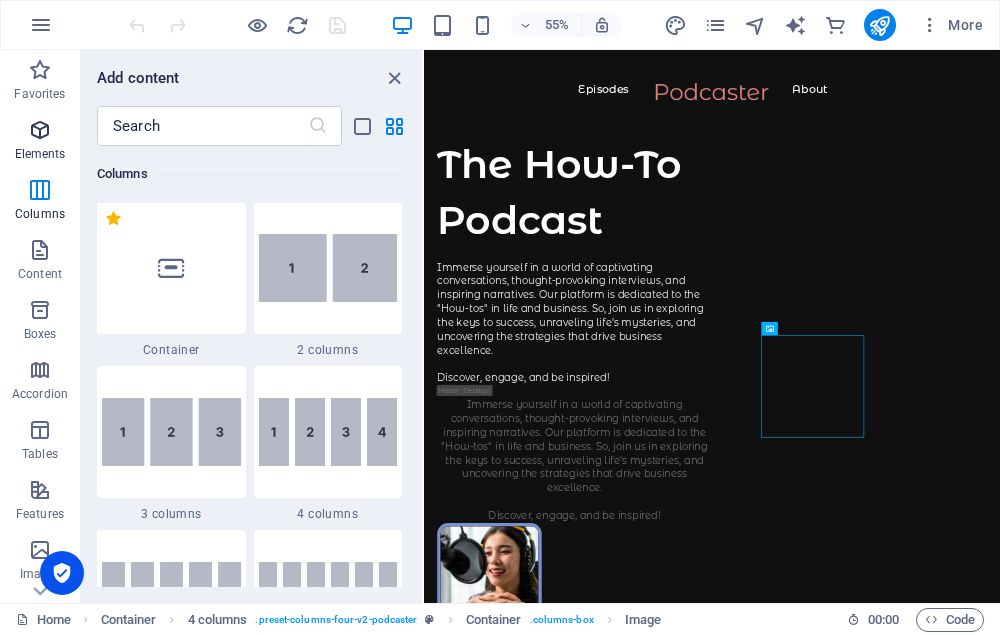 click at bounding box center [40, 130] 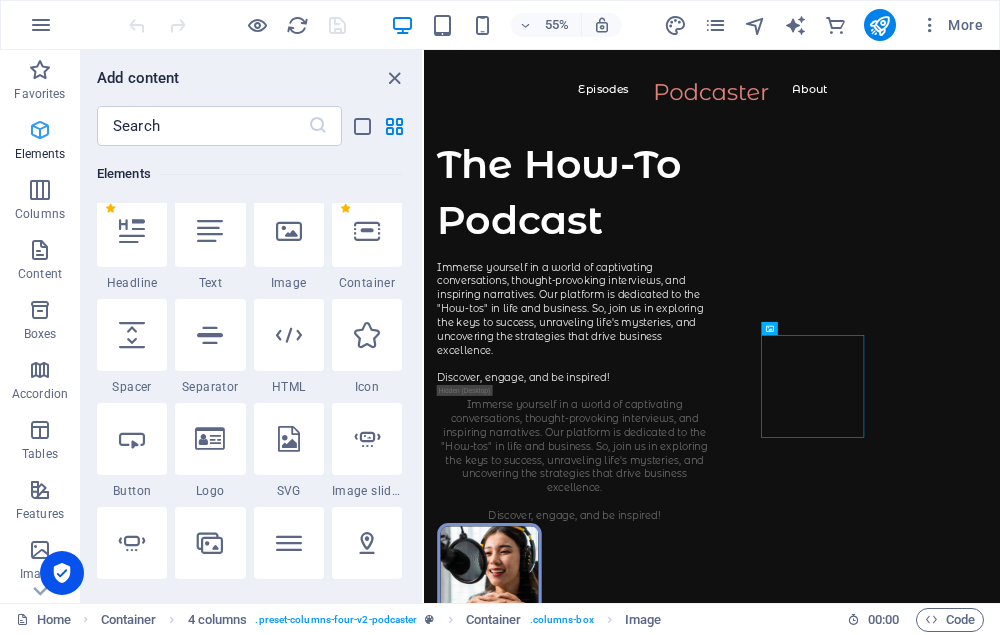 scroll, scrollTop: 213, scrollLeft: 0, axis: vertical 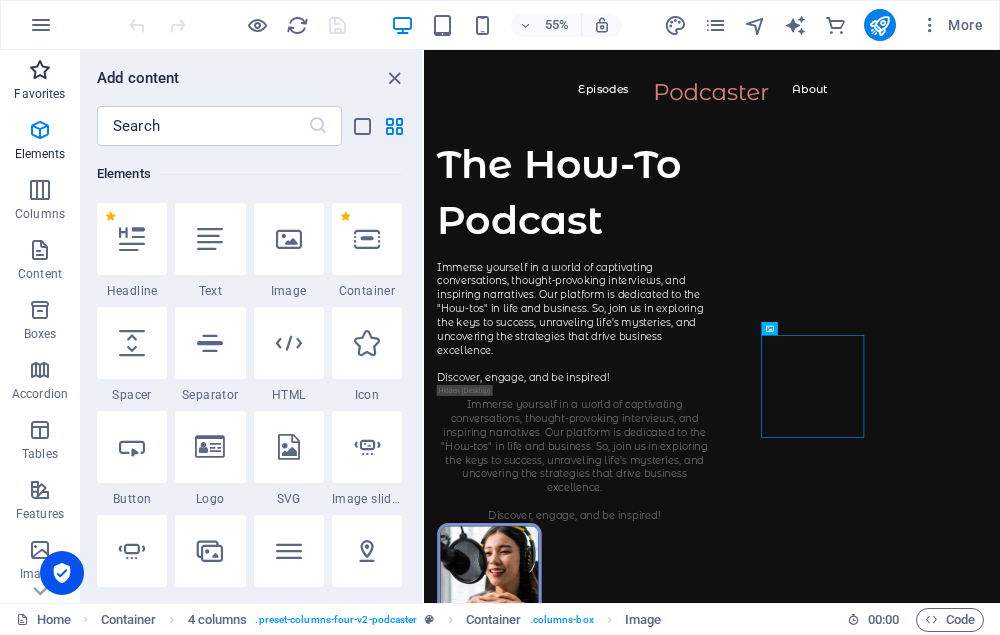 click on "Favorites" at bounding box center [40, 82] 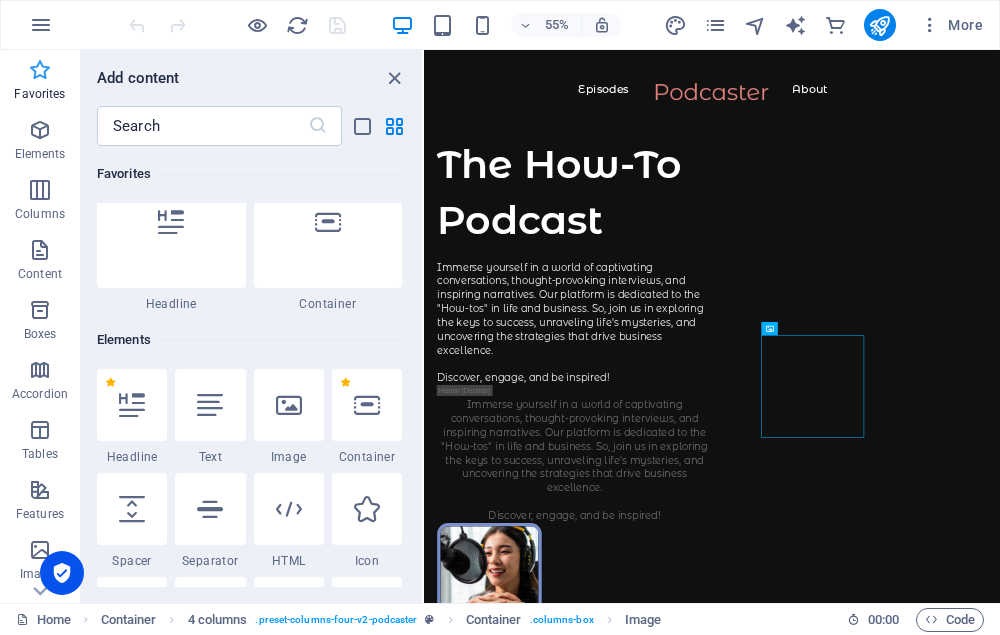 scroll, scrollTop: 0, scrollLeft: 0, axis: both 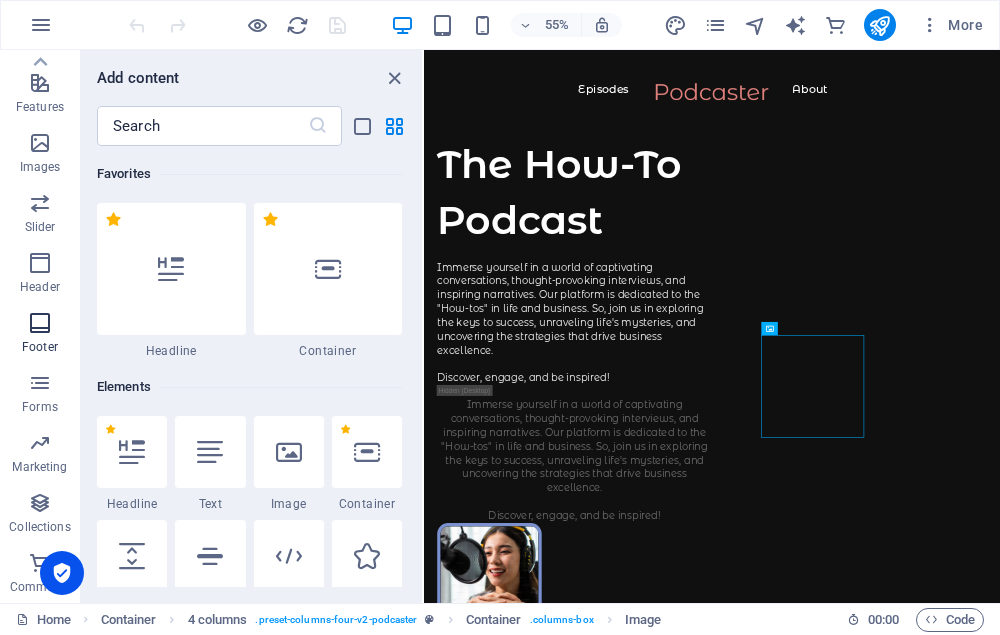 click at bounding box center [40, 323] 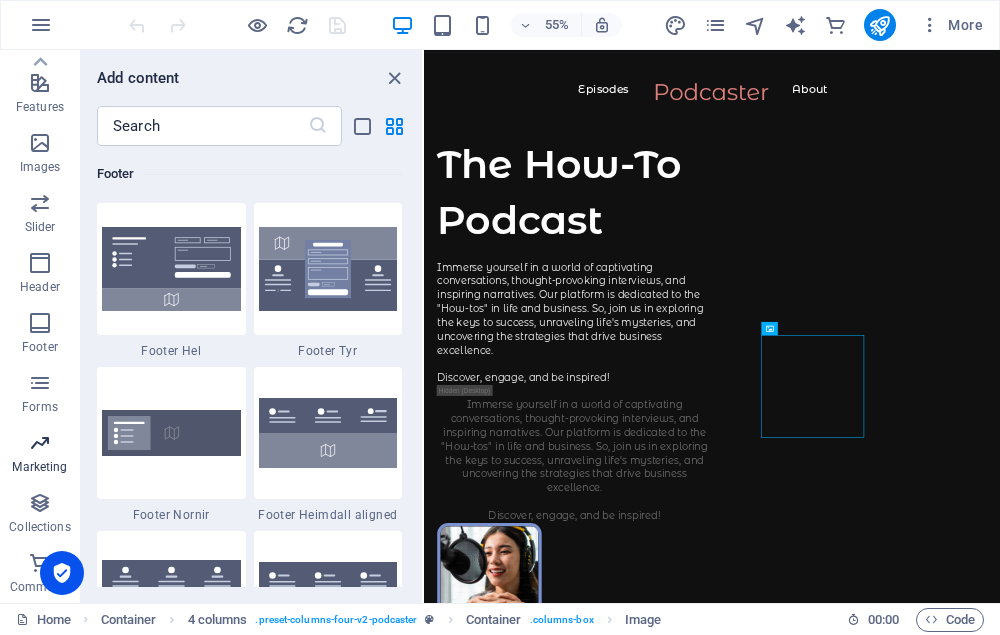 click on "Marketing" at bounding box center (39, 467) 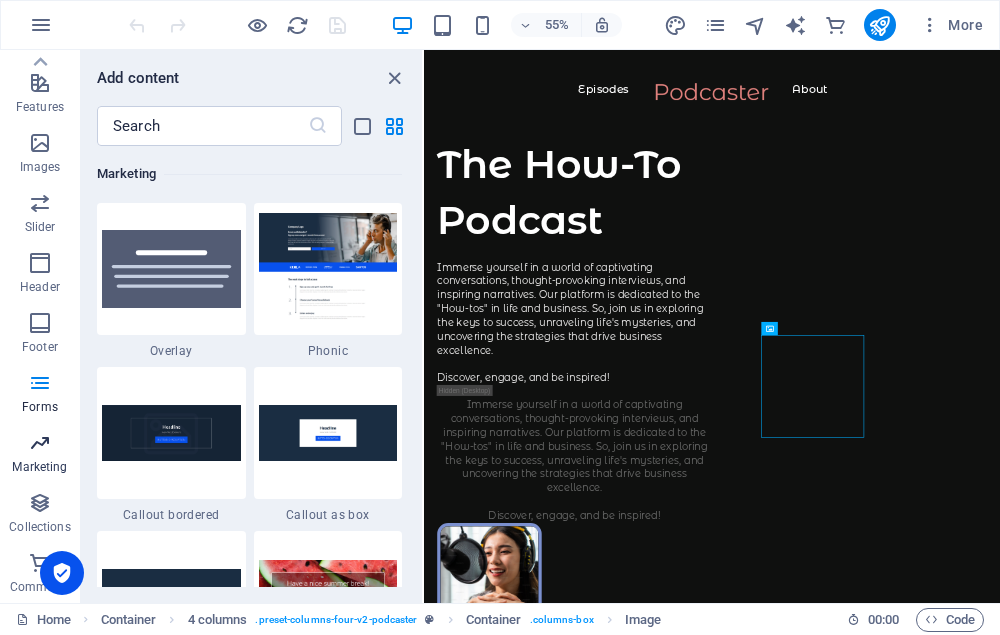 scroll, scrollTop: 16125, scrollLeft: 0, axis: vertical 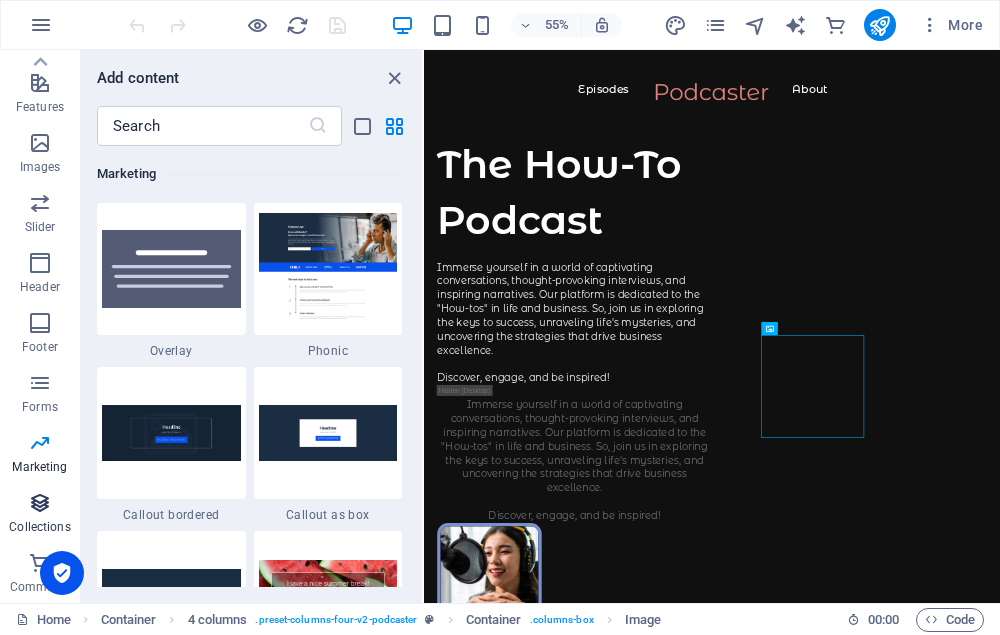 click on "Collections" at bounding box center [40, 515] 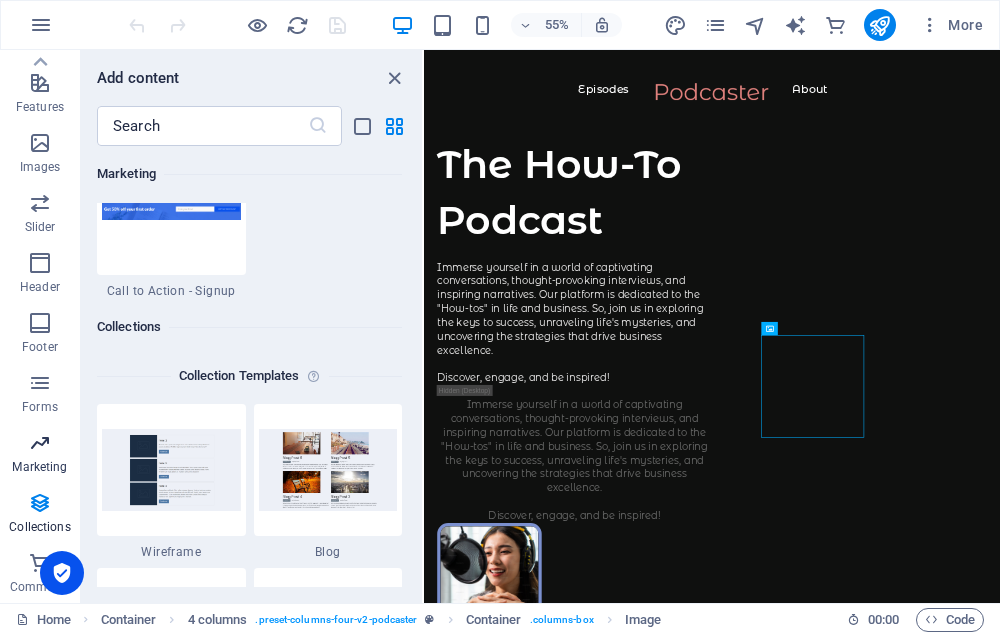 scroll, scrollTop: 18142, scrollLeft: 0, axis: vertical 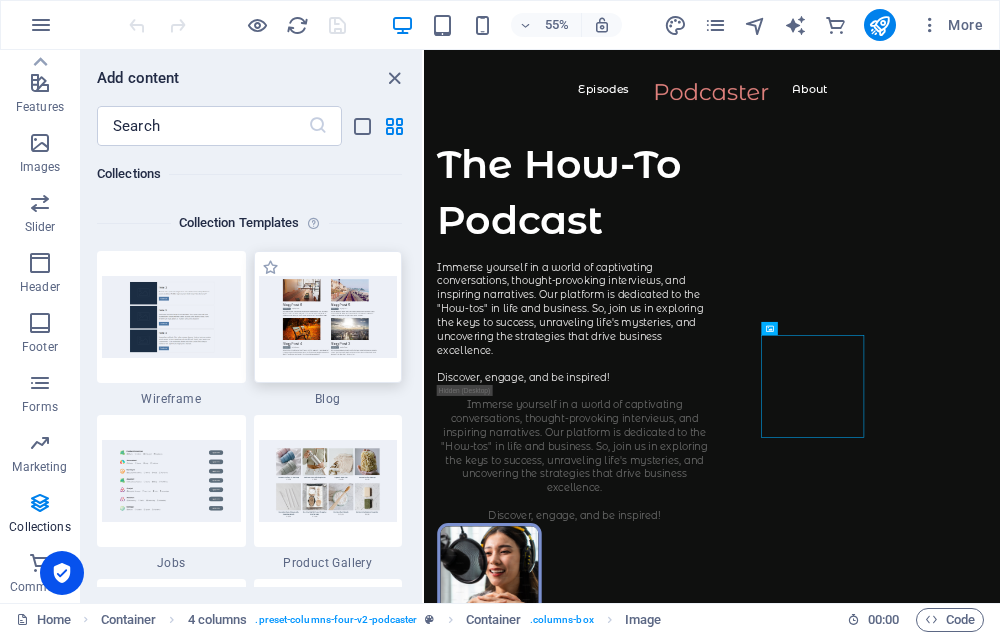click at bounding box center [328, 316] 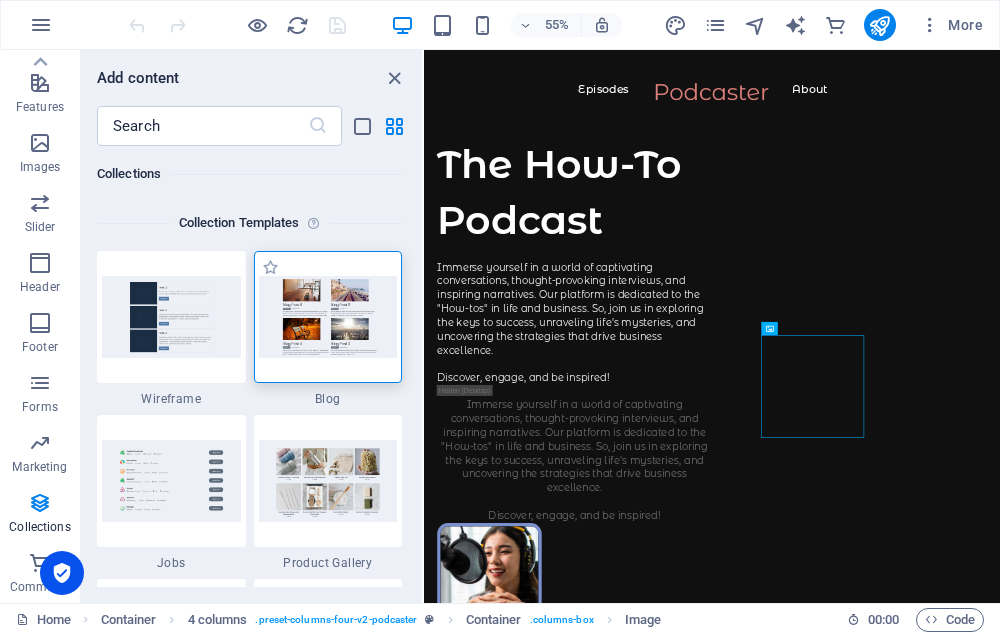 click at bounding box center (328, 316) 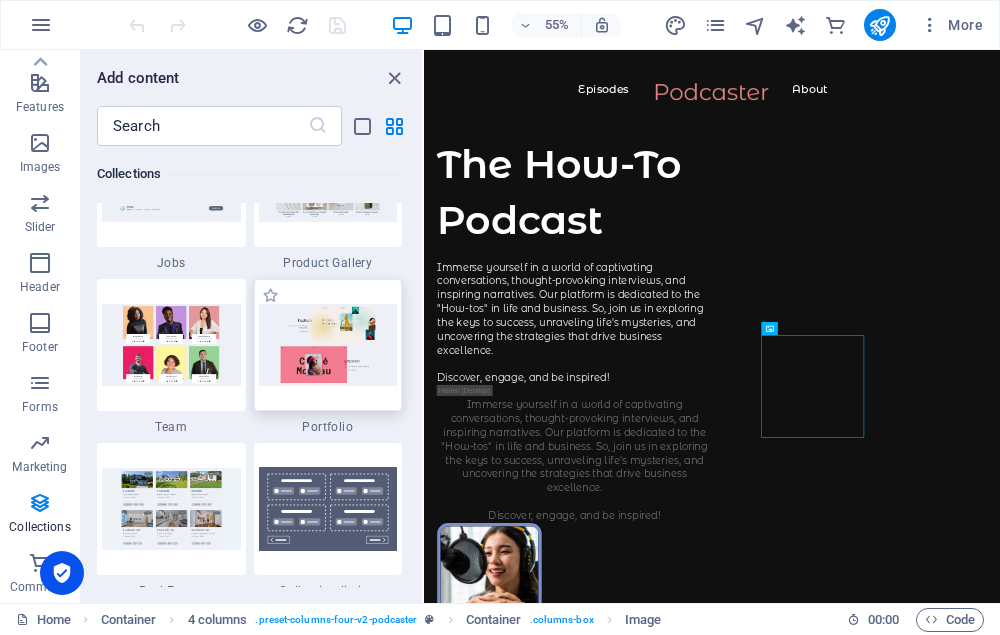 scroll, scrollTop: 18042, scrollLeft: 0, axis: vertical 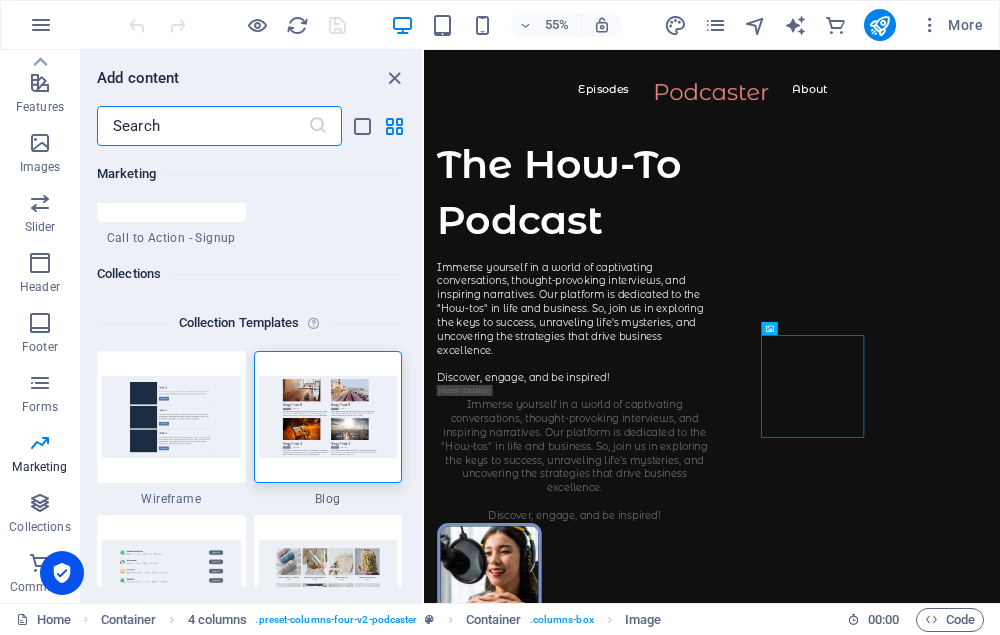 click at bounding box center (202, 126) 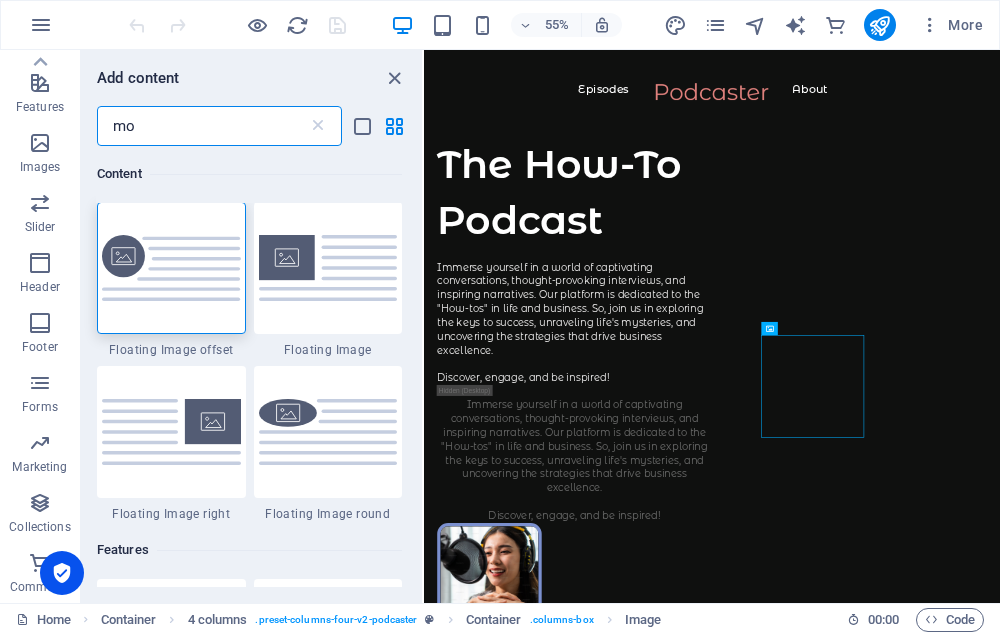 scroll, scrollTop: 0, scrollLeft: 0, axis: both 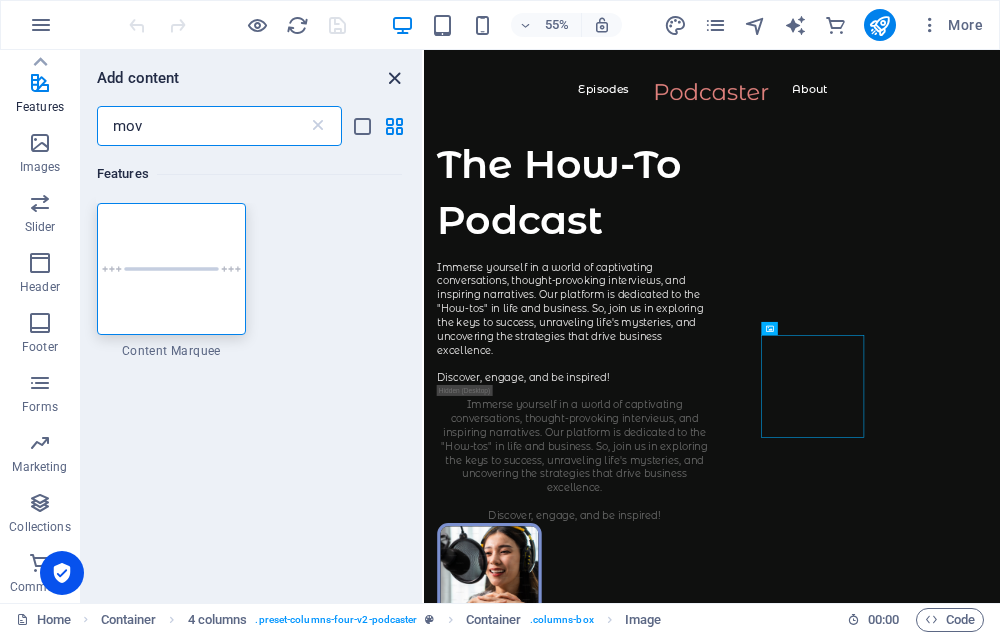 type on "mov" 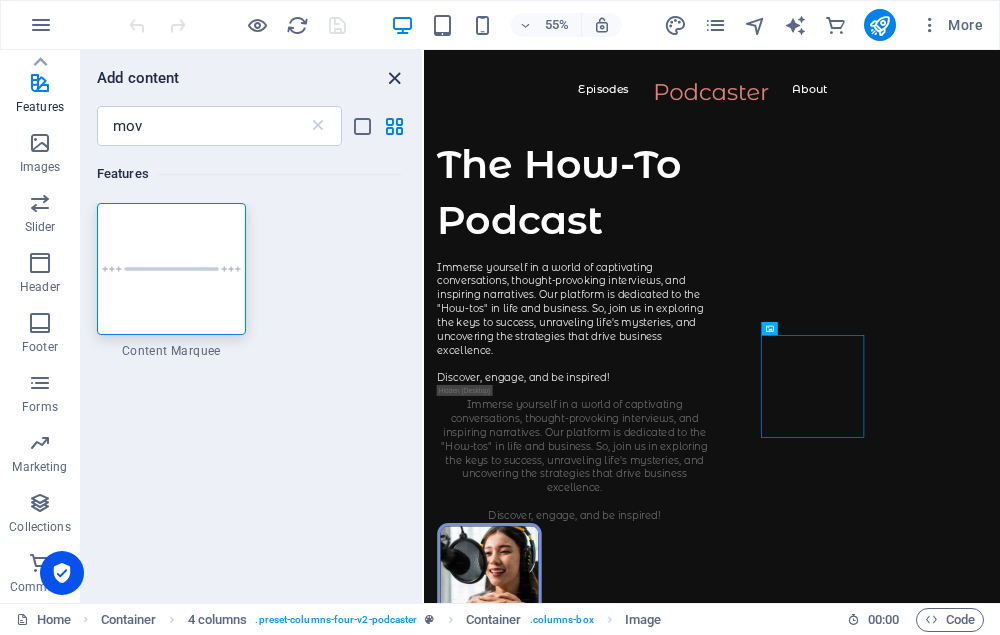 click at bounding box center (394, 78) 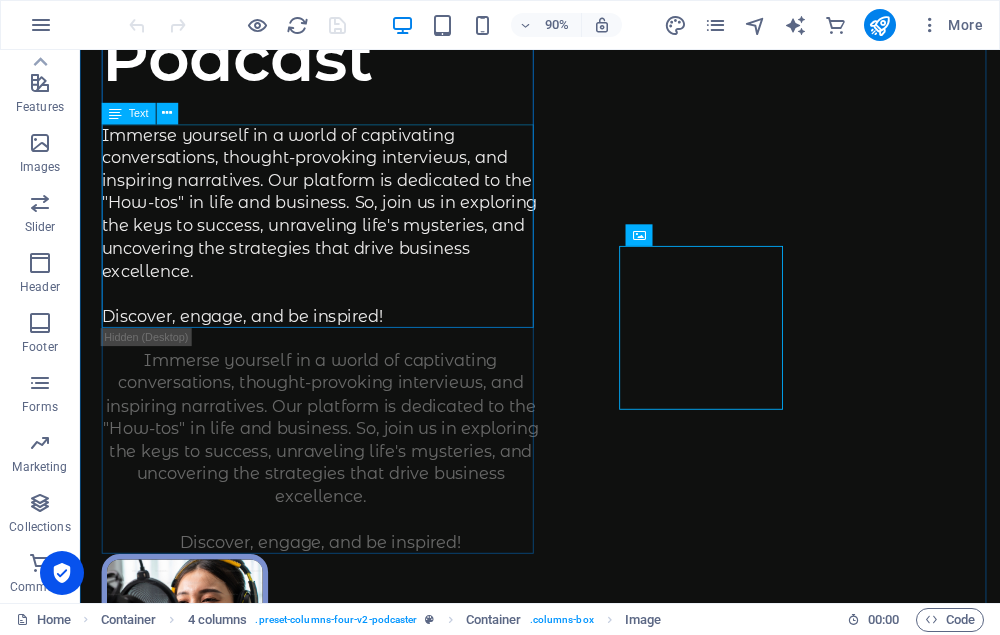 scroll, scrollTop: 0, scrollLeft: 0, axis: both 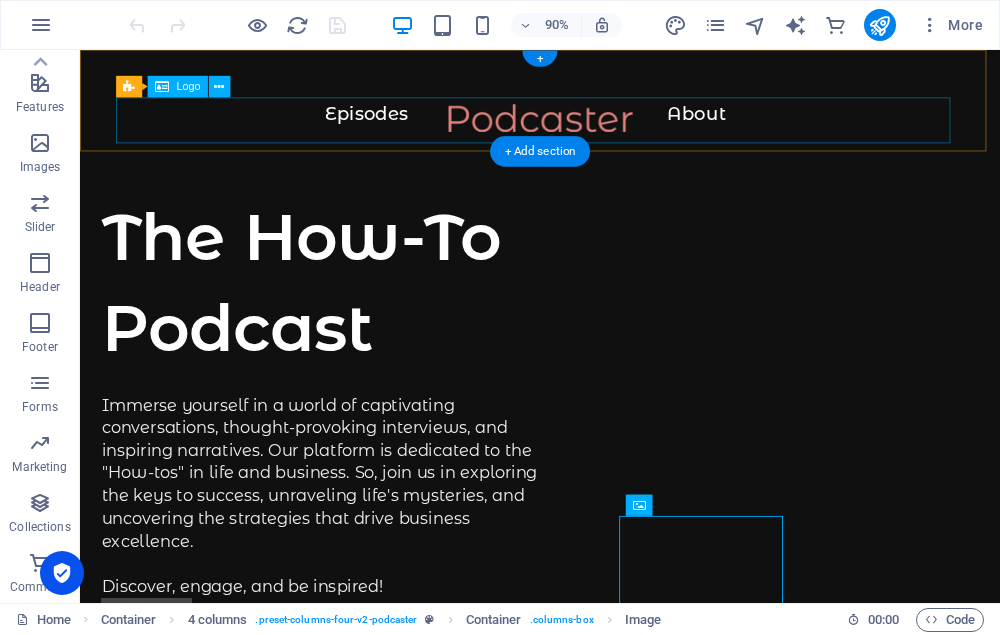 click at bounding box center (591, 135) 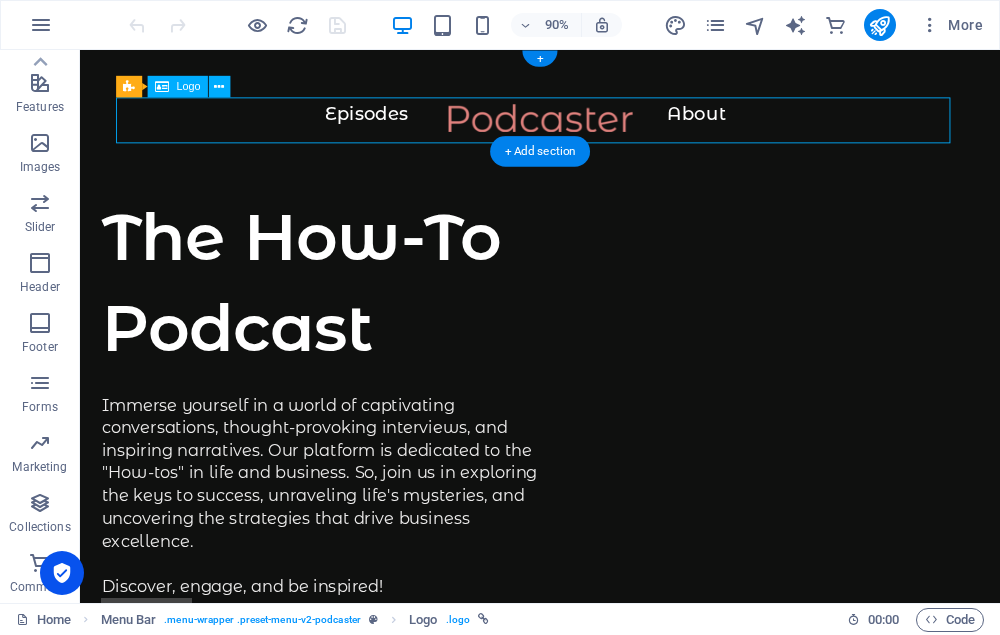 click at bounding box center [591, 135] 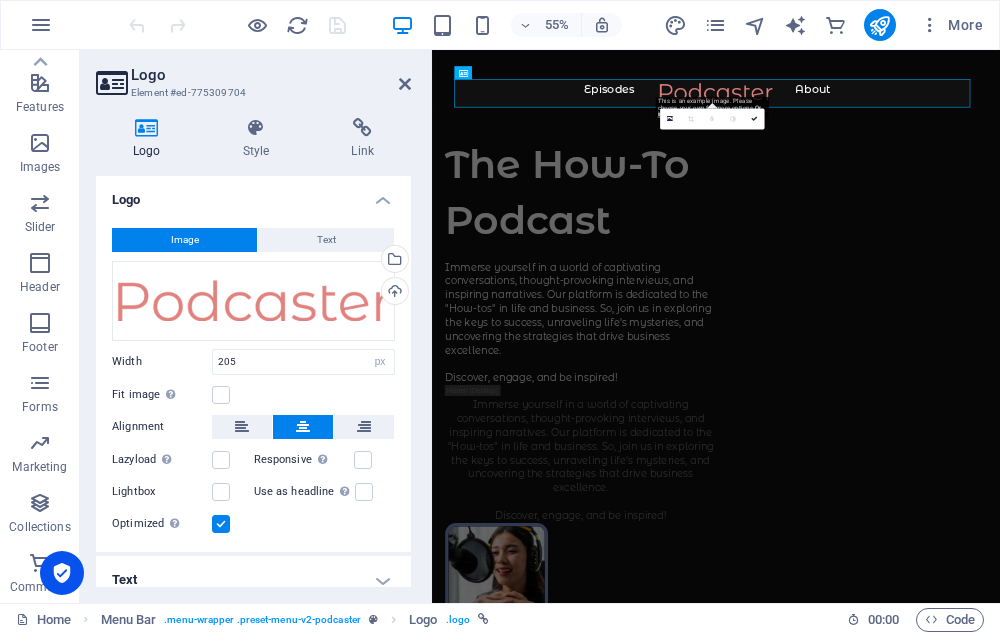 click on "Logo" at bounding box center [151, 139] 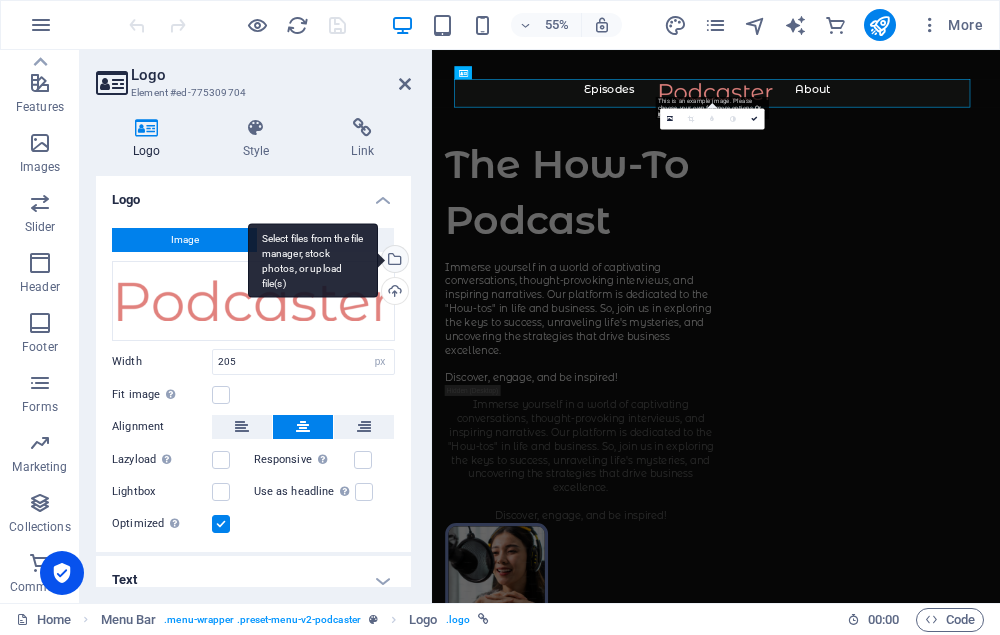 click on "Select files from the file manager, stock photos, or upload file(s)" at bounding box center [393, 261] 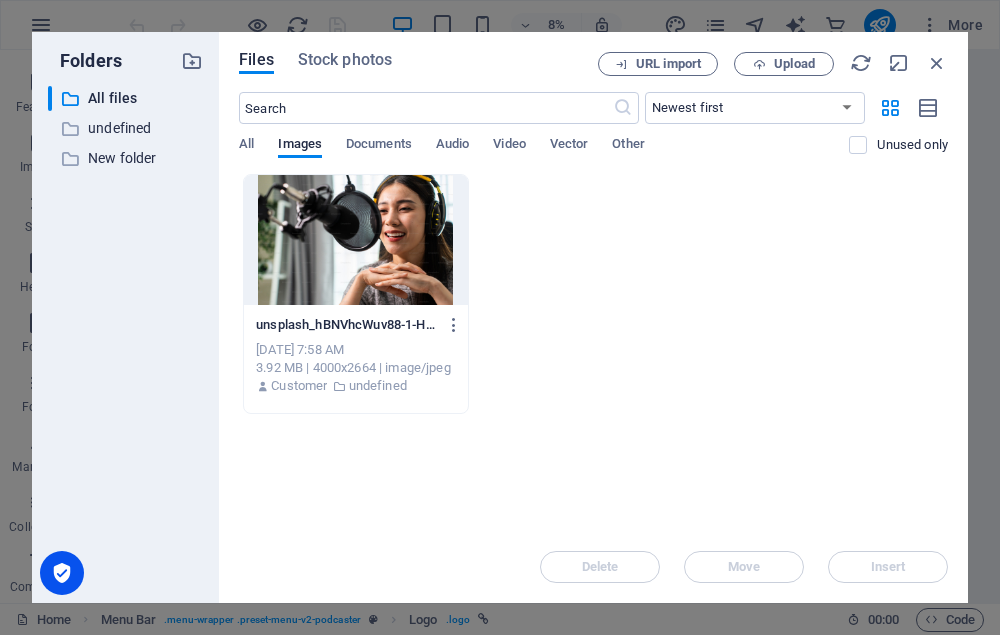 click on "unsplash_hBNVhcWuv88-1-HeXu7zSmxu8YnZLhNEXcVA.jpg unsplash_hBNVhcWuv88-1-HeXu7zSmxu8YnZLhNEXcVA.jpg" at bounding box center [356, 325] 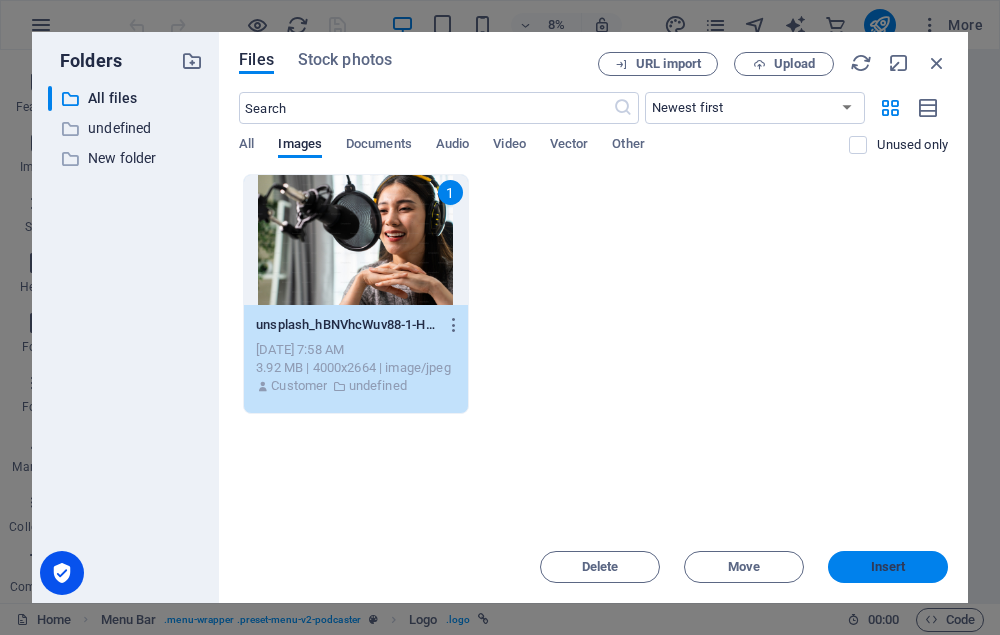 click on "Insert" at bounding box center (888, 567) 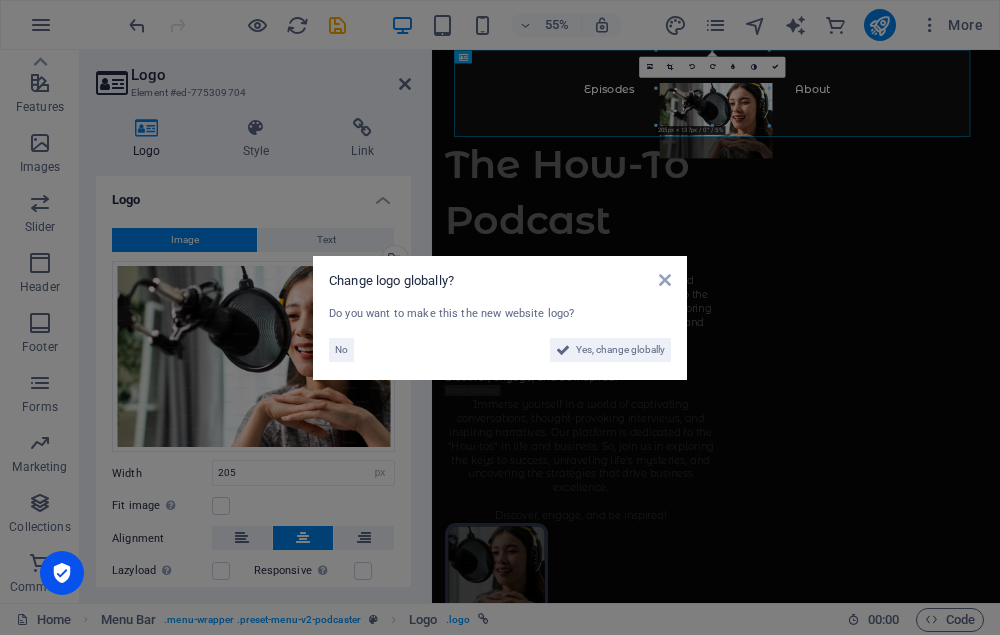click on "Change logo globally? Do you want to make this the new website logo? No Yes, change globally" at bounding box center (500, 318) 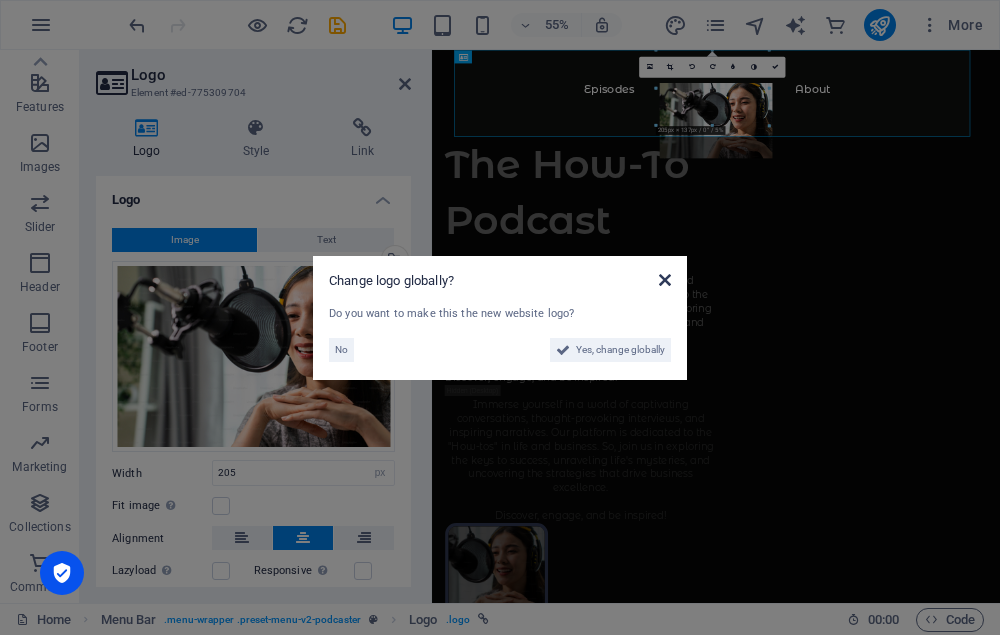 click at bounding box center [665, 280] 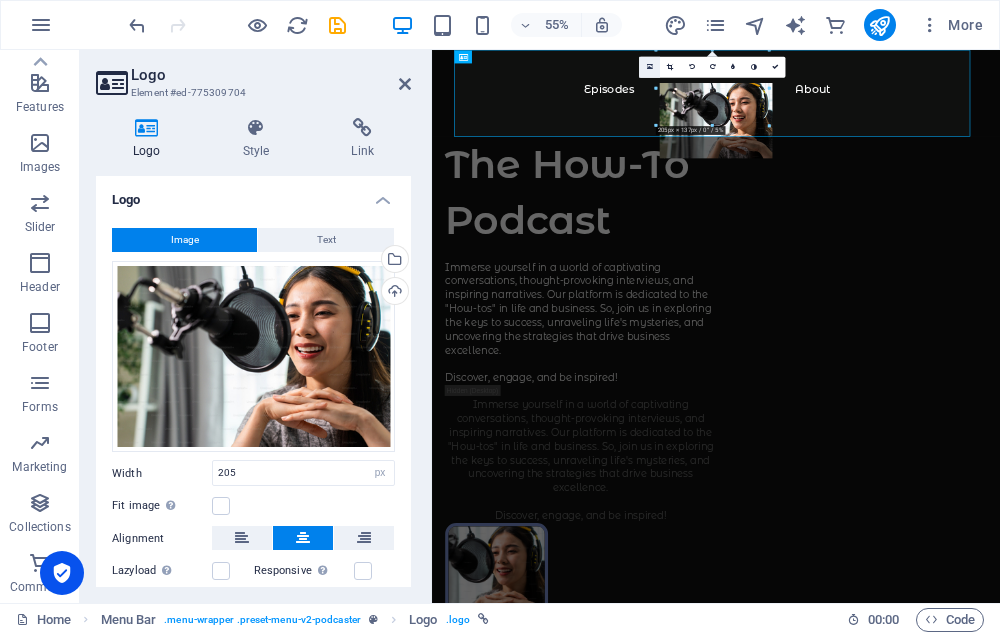 click at bounding box center [649, 67] 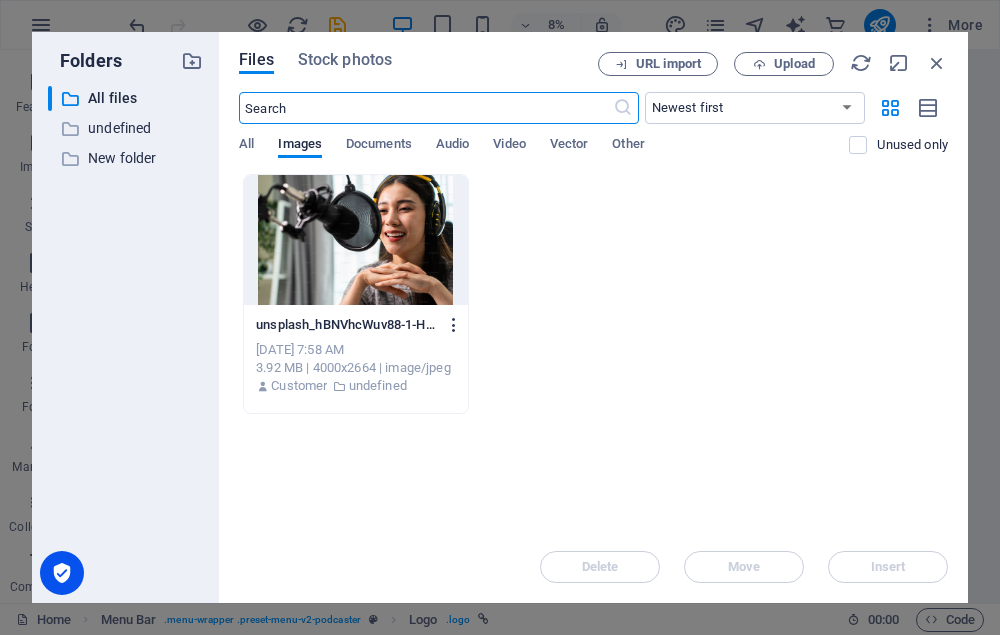 click at bounding box center [450, 325] 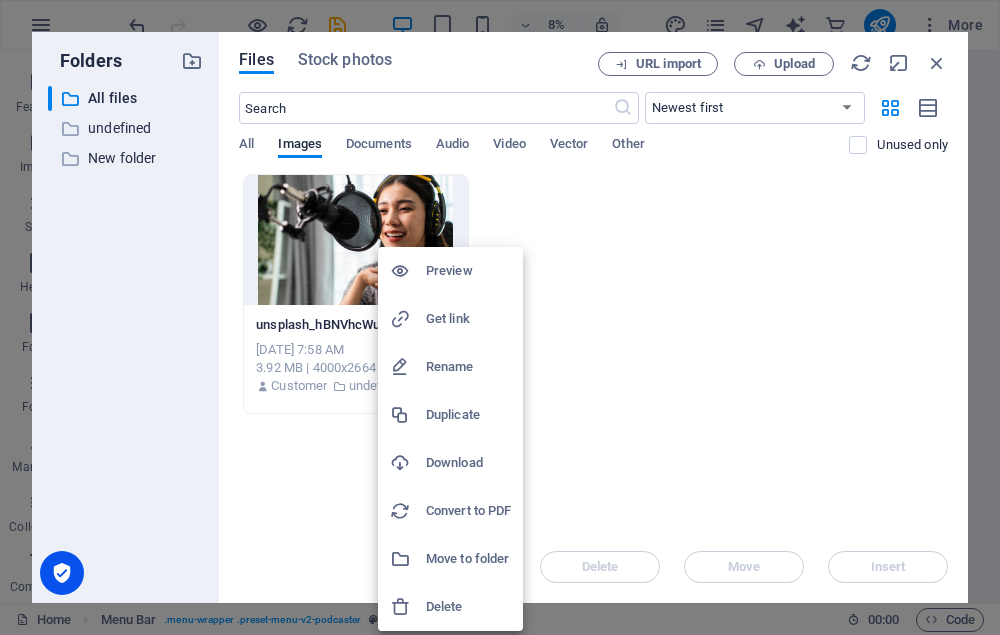 click on "Delete" at bounding box center (468, 607) 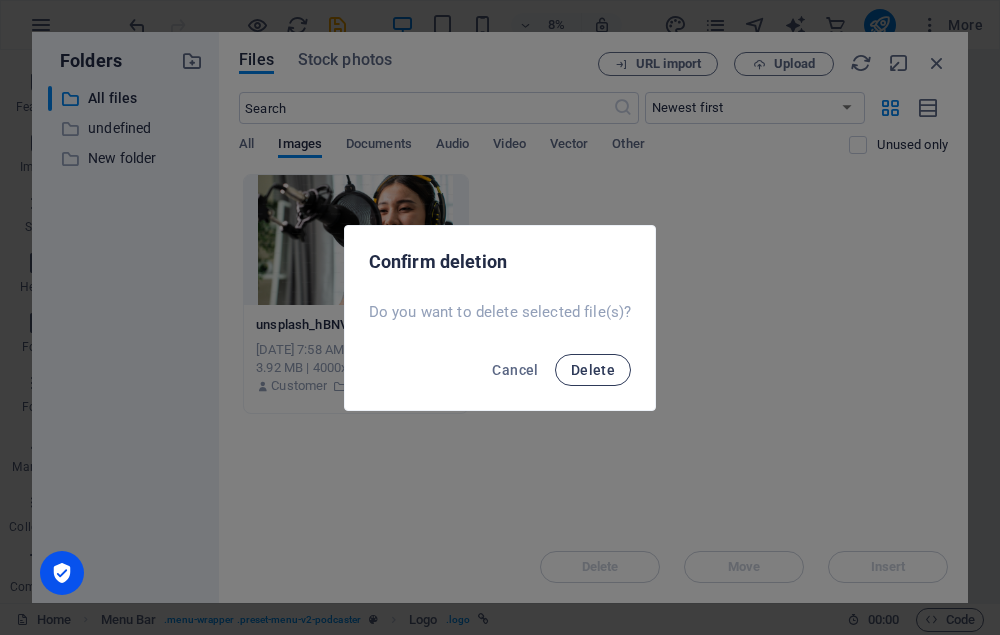 click on "Delete" at bounding box center (593, 370) 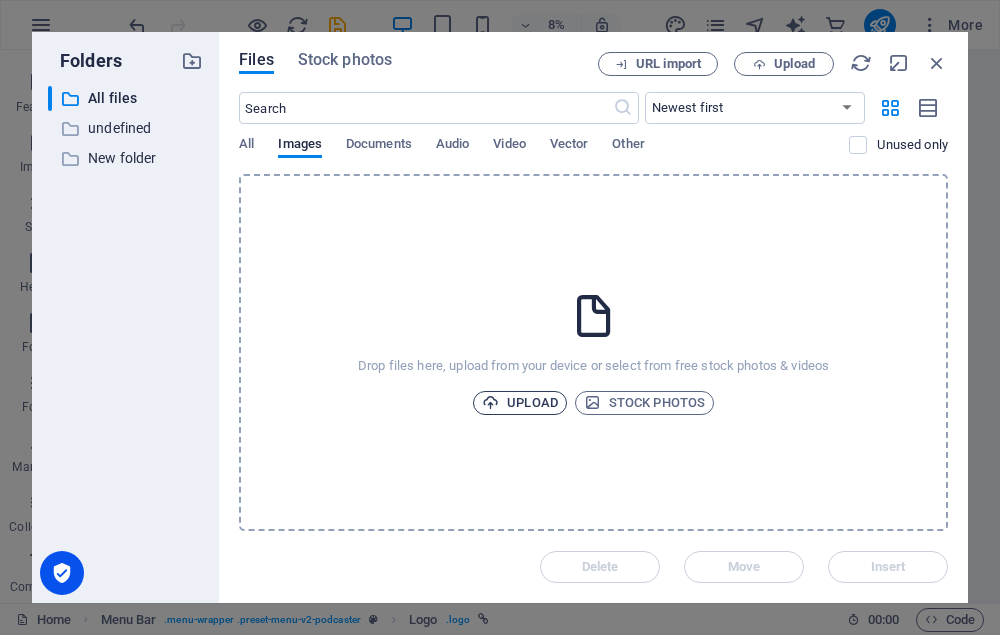 click on "Upload" at bounding box center (520, 403) 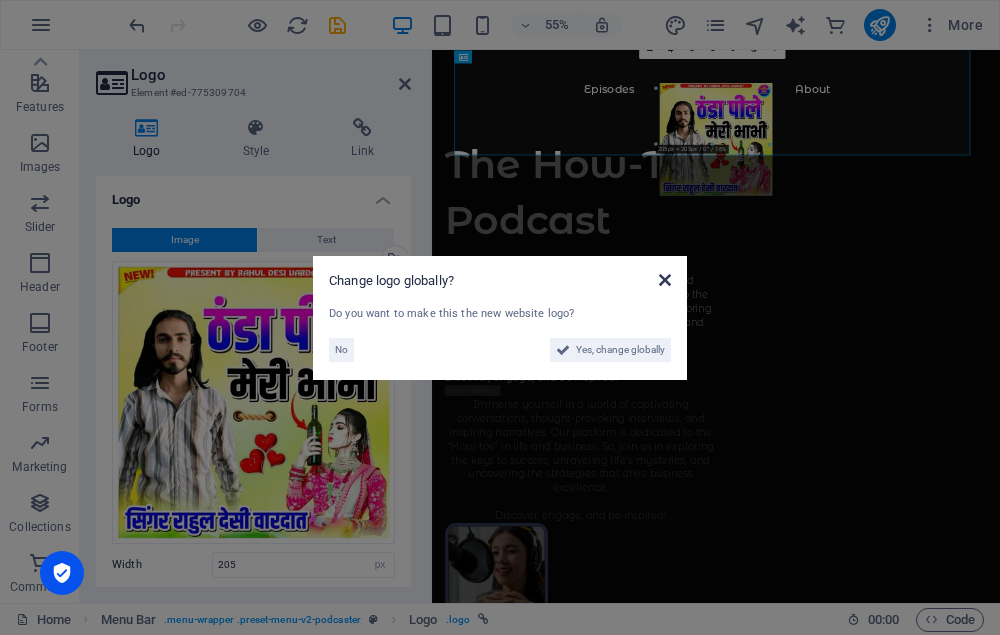 click at bounding box center [665, 280] 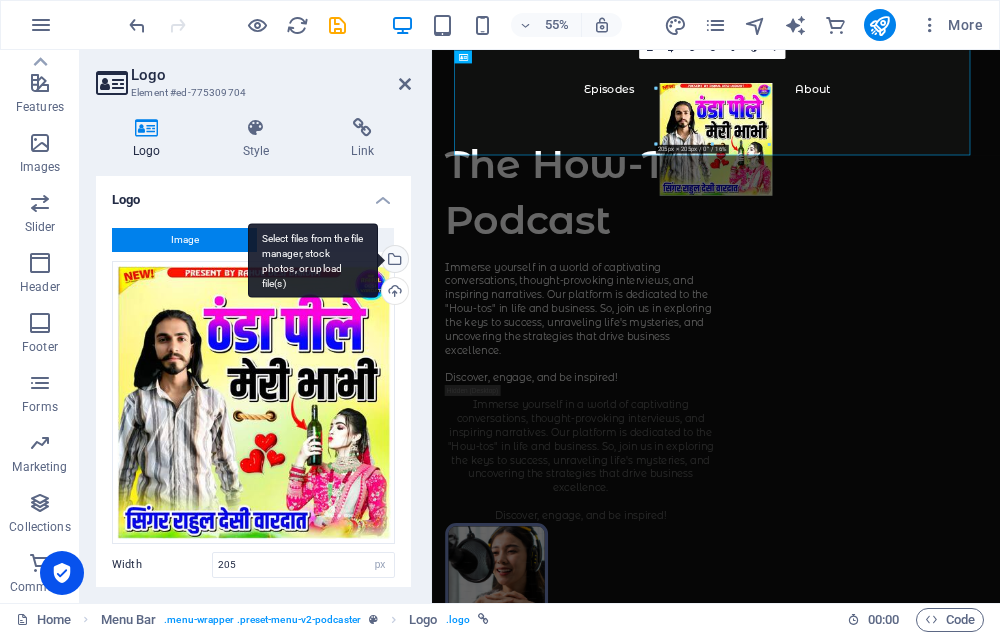 click on "Select files from the file manager, stock photos, or upload file(s)" at bounding box center [393, 261] 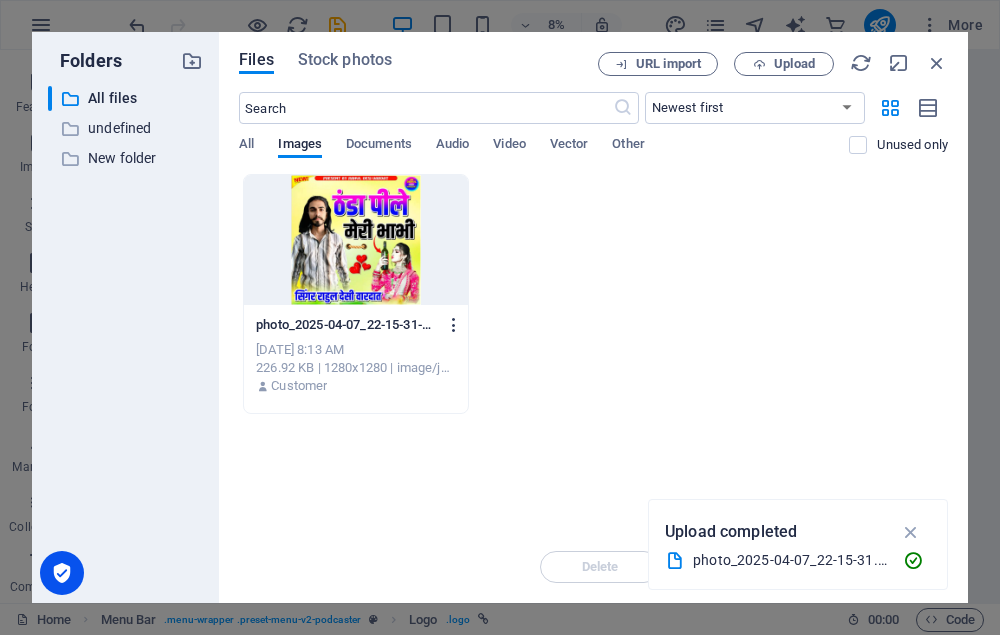 click at bounding box center (454, 325) 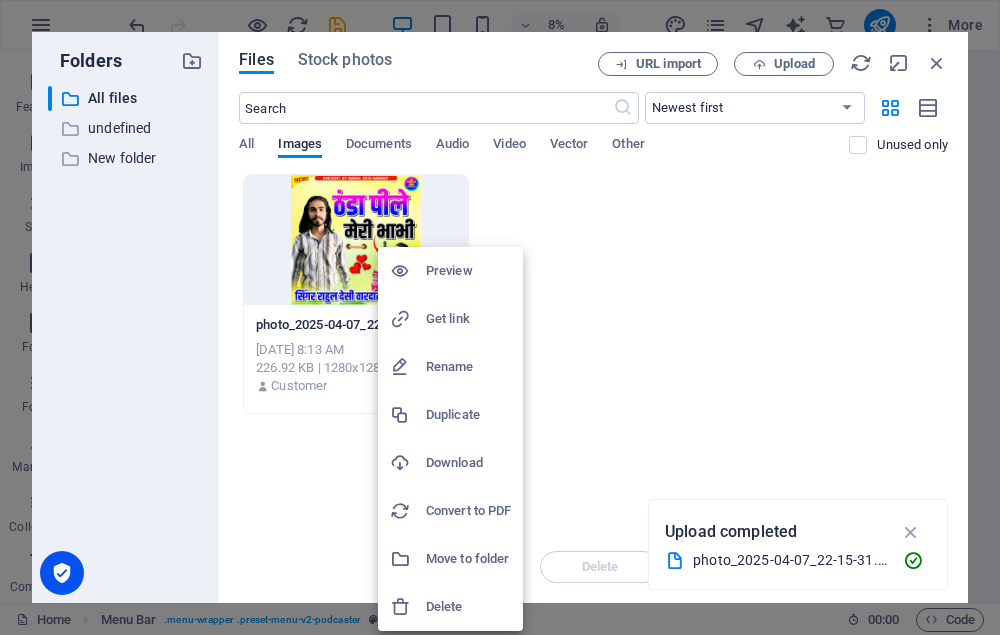click on "Delete" at bounding box center (468, 607) 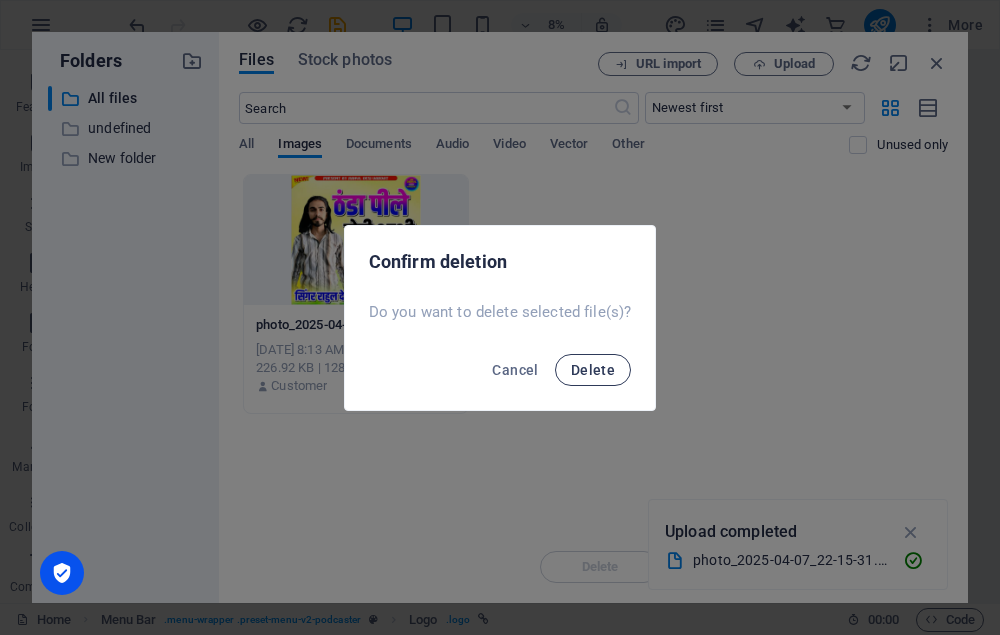 click on "Delete" at bounding box center [593, 370] 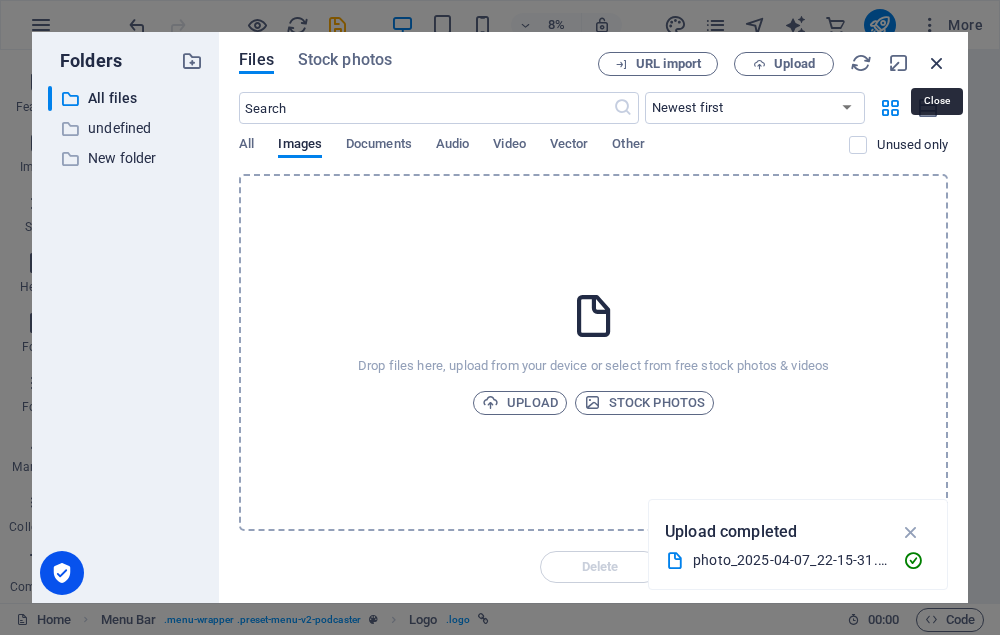 click at bounding box center (937, 63) 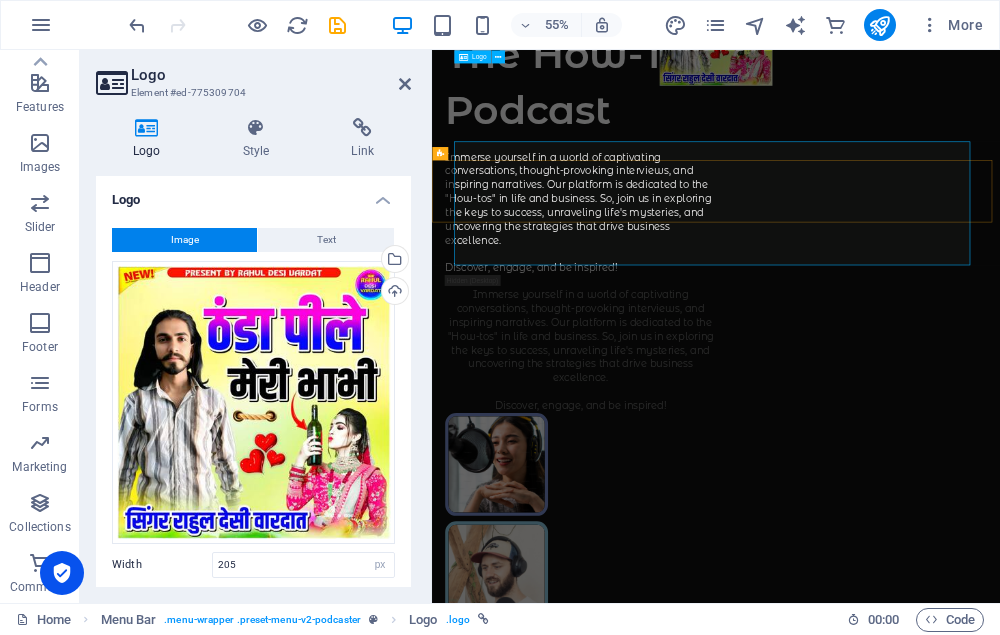 scroll, scrollTop: 0, scrollLeft: 0, axis: both 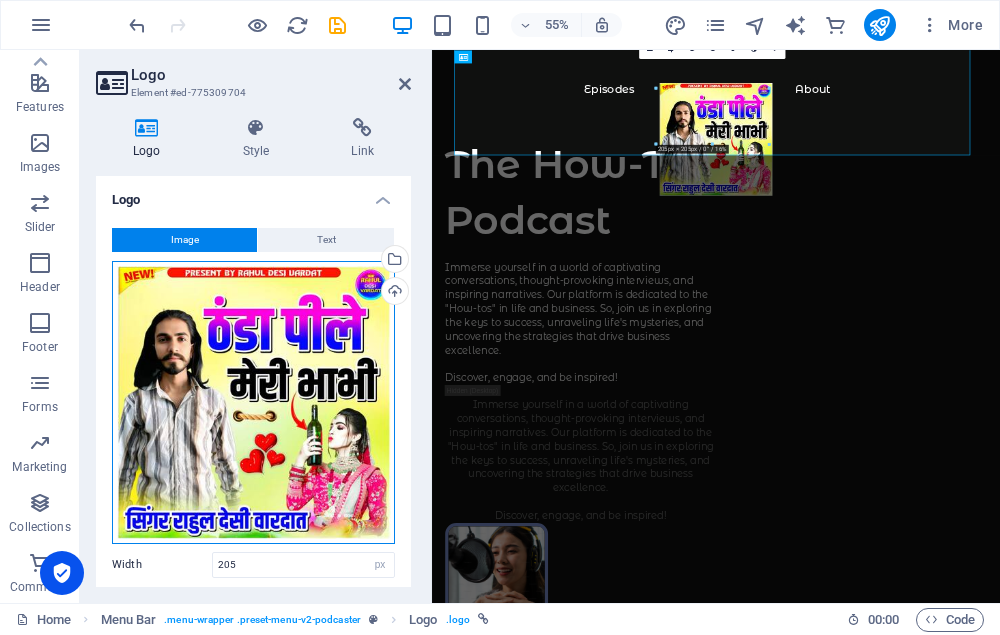 click on "Drag files here, click to choose files or select files from Files or our free stock photos & videos" at bounding box center [253, 402] 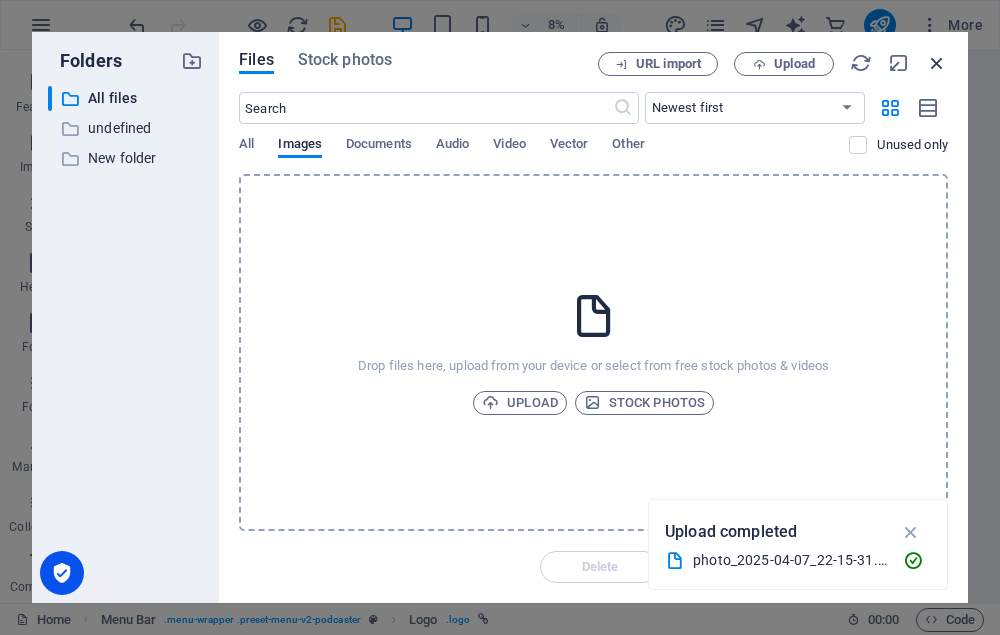 drag, startPoint x: 932, startPoint y: 50, endPoint x: 932, endPoint y: 71, distance: 21 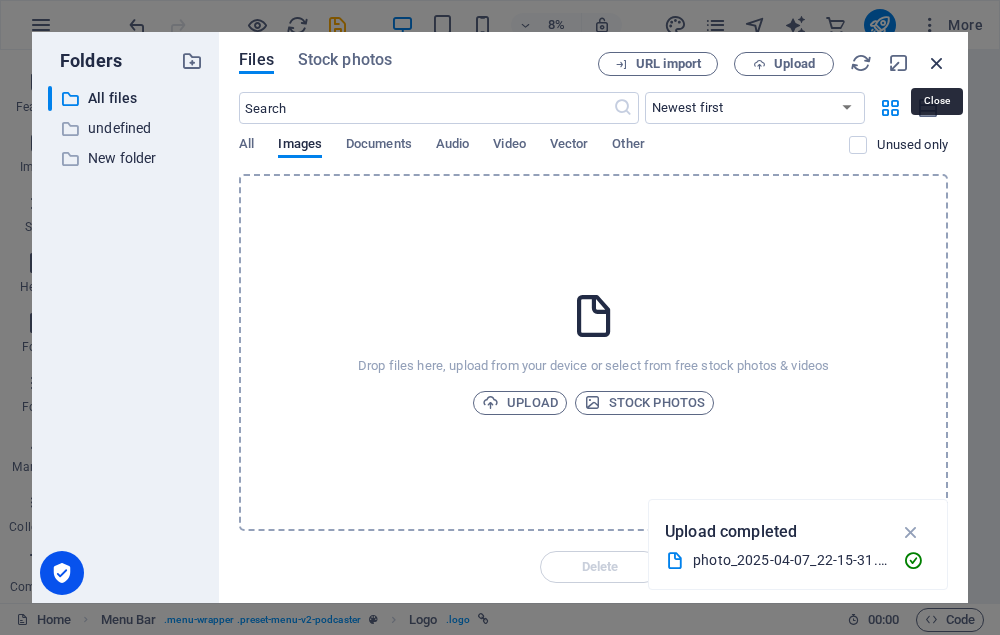 click at bounding box center [937, 63] 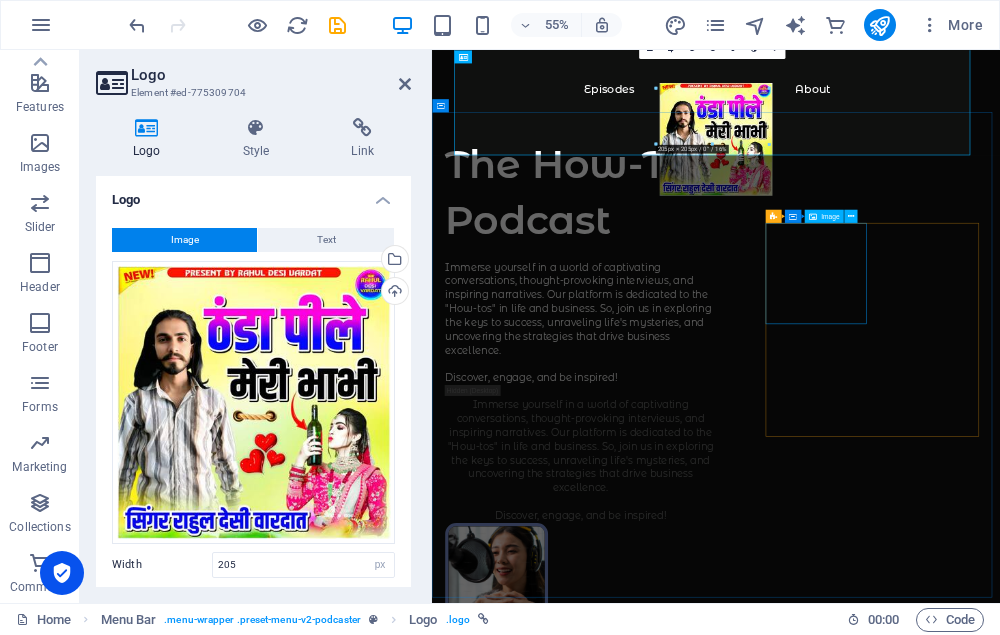 click at bounding box center [549, 1003] 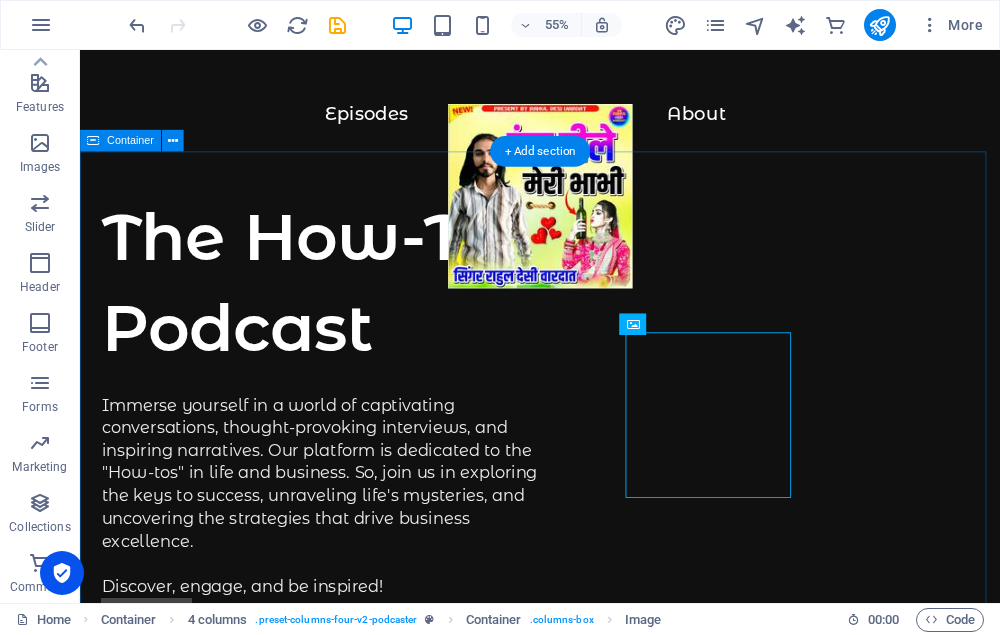 click on "The How-To Podcast Immerse yourself in a world of captivating conversations, thought-provoking interviews, and inspiring narratives. Our platform is dedicated to the "How-tos" in life and business. So, join us in exploring the keys to success, unraveling life's mysteries, and uncovering the strategies that drive business excellence. Discover, engage, and be inspired! Immerse yourself in a world of captivating conversations, thought-provoking interviews, and inspiring narratives. Our platform is dedicated to the "How-tos" in life and business. So, join us in exploring the keys to success, unraveling life's mysteries, and uncovering the strategies that drive business excellence. Discover, engage, and be inspired! Supported by:" at bounding box center [591, 1029] 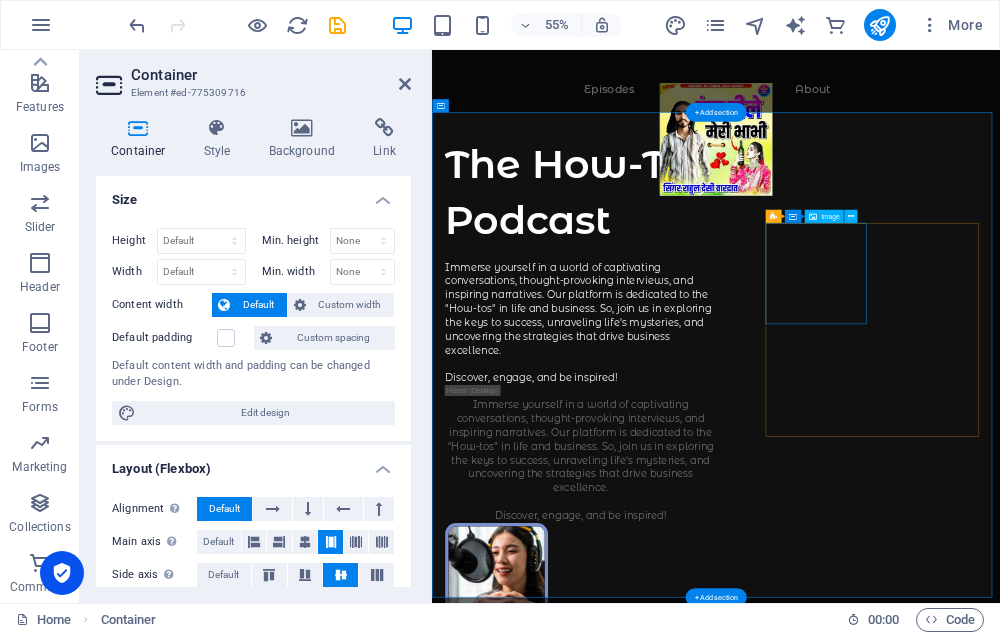 click at bounding box center [549, 1003] 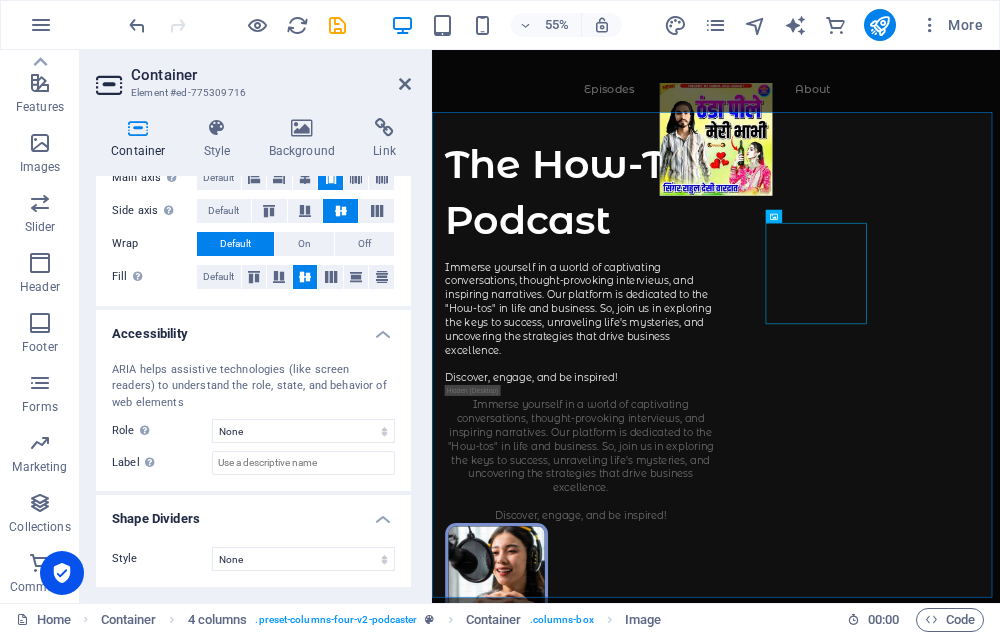 scroll, scrollTop: 0, scrollLeft: 0, axis: both 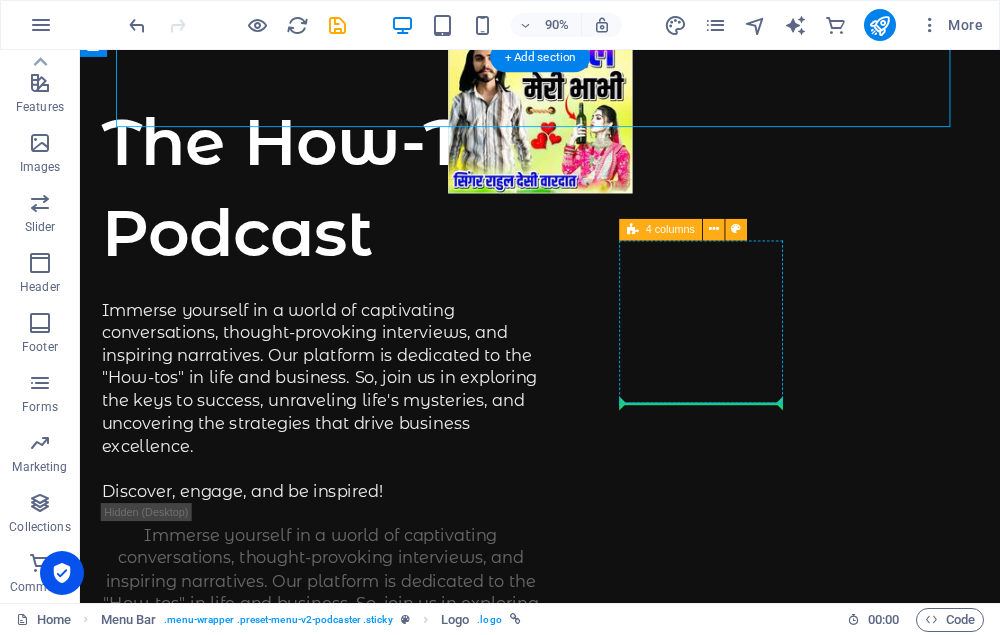 drag, startPoint x: 645, startPoint y: 119, endPoint x: 689, endPoint y: 279, distance: 165.93974 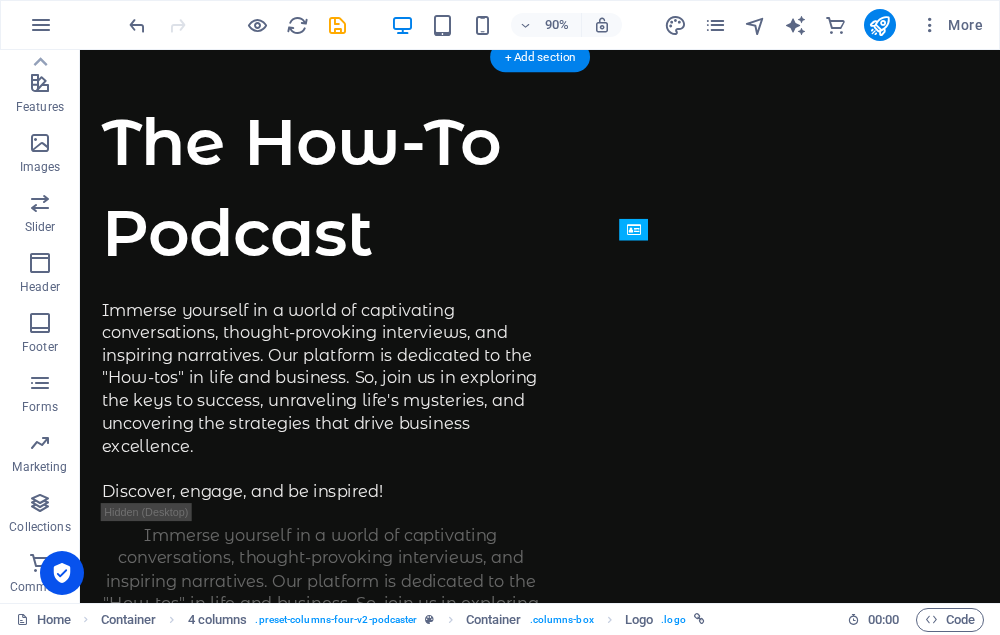 drag, startPoint x: 736, startPoint y: 297, endPoint x: 755, endPoint y: 373, distance: 78.339005 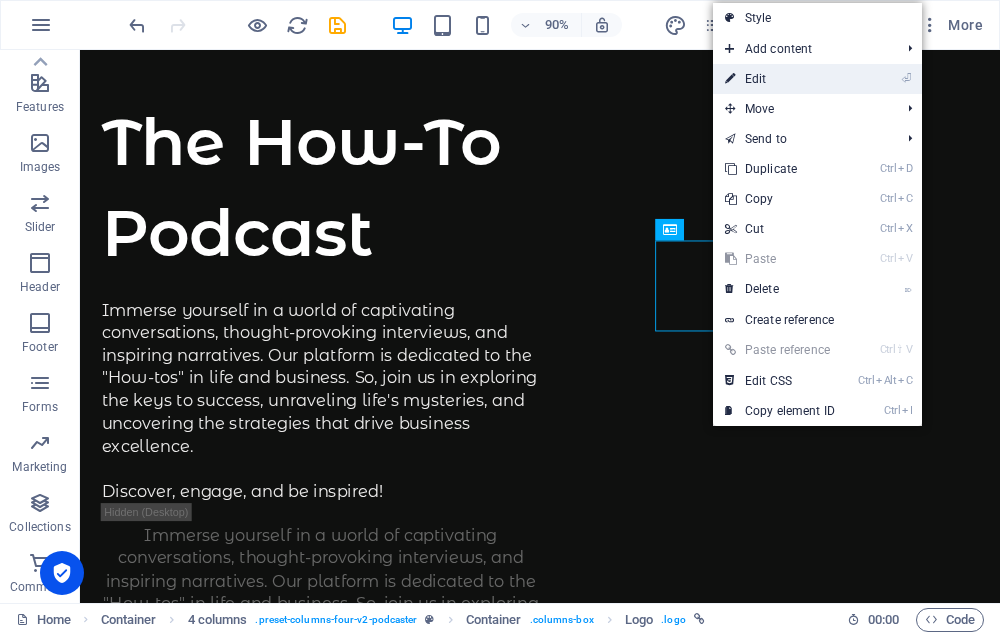 click on "⏎  Edit" at bounding box center (780, 79) 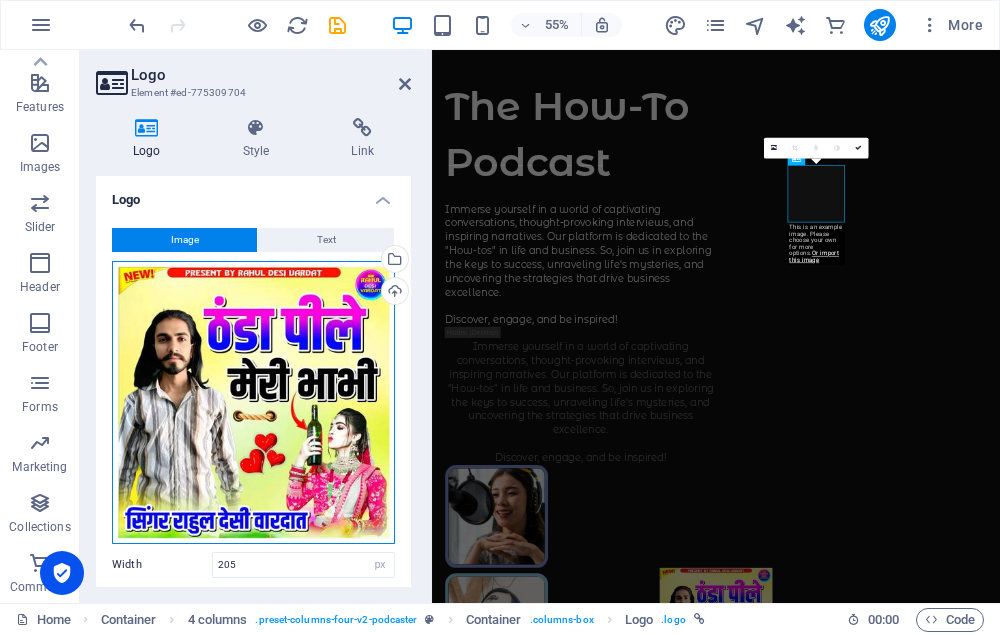 drag, startPoint x: 340, startPoint y: 361, endPoint x: 330, endPoint y: 365, distance: 10.770329 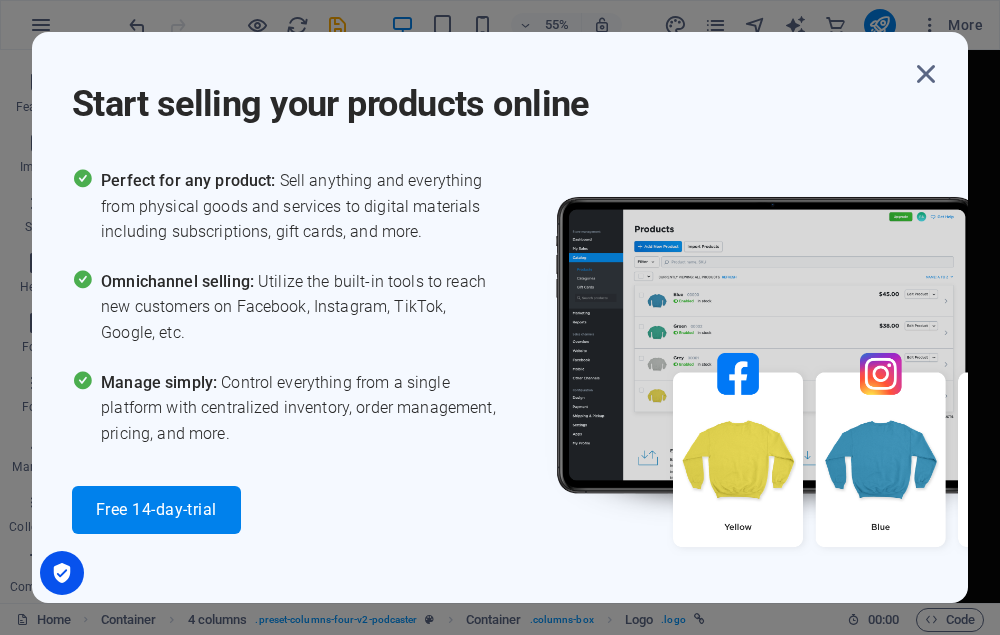 drag, startPoint x: 330, startPoint y: 365, endPoint x: 674, endPoint y: 90, distance: 440.41003 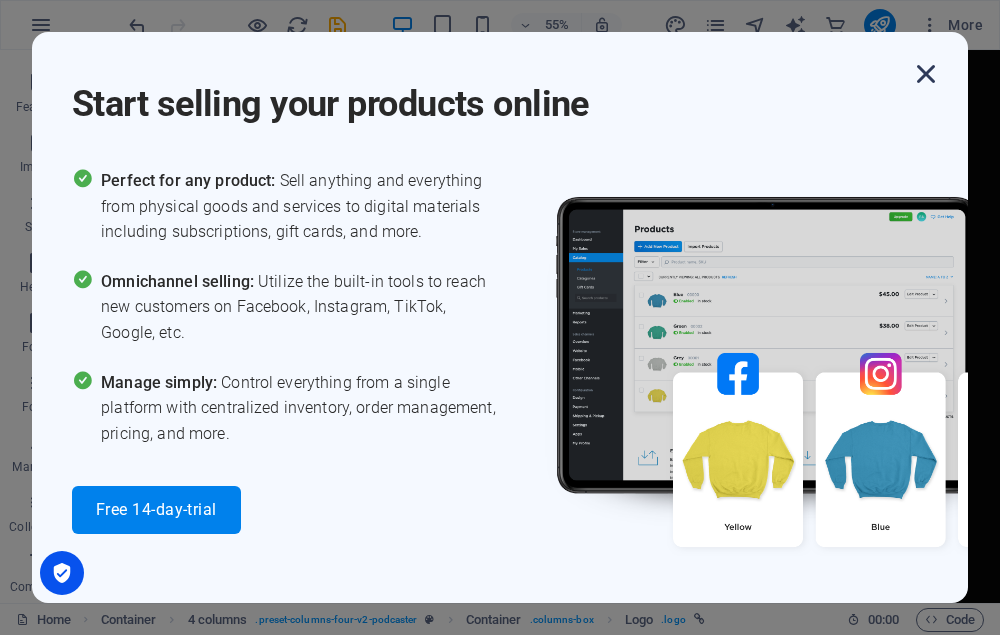 click at bounding box center (926, 74) 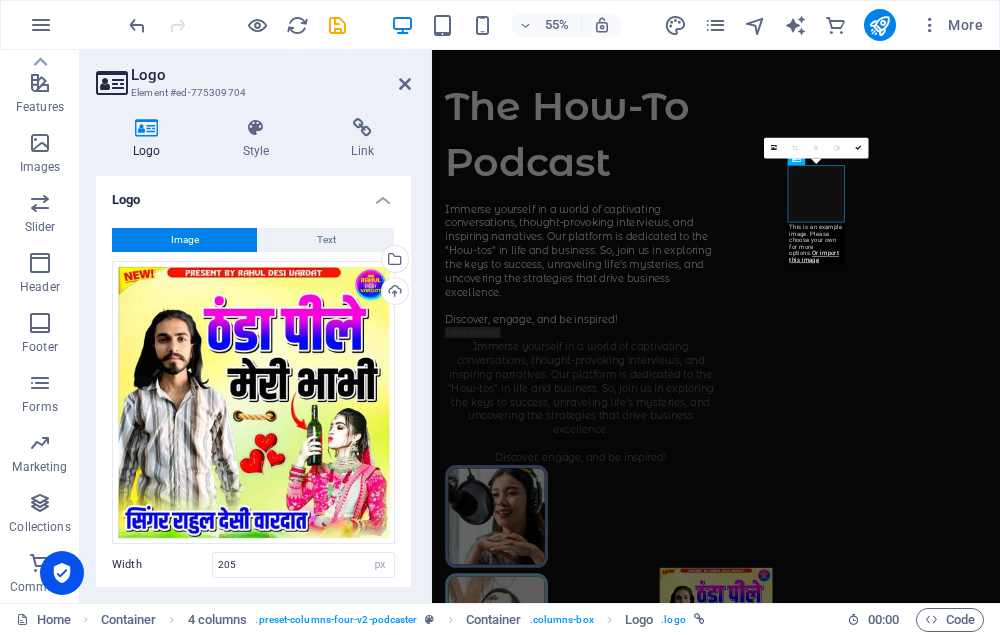 click on "Logo Element #ed-775309704" at bounding box center (253, 76) 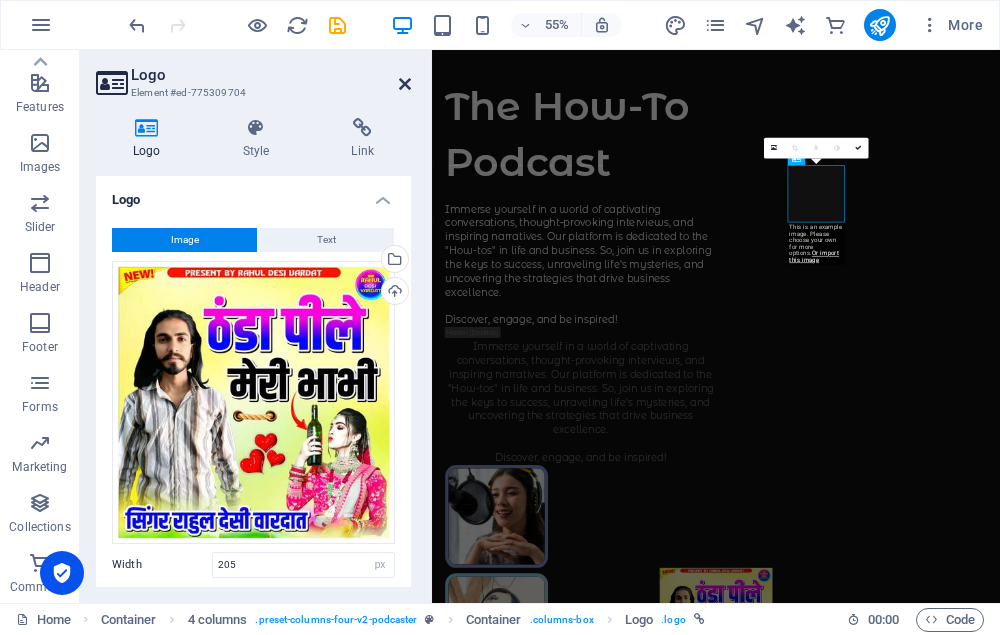 click at bounding box center [405, 84] 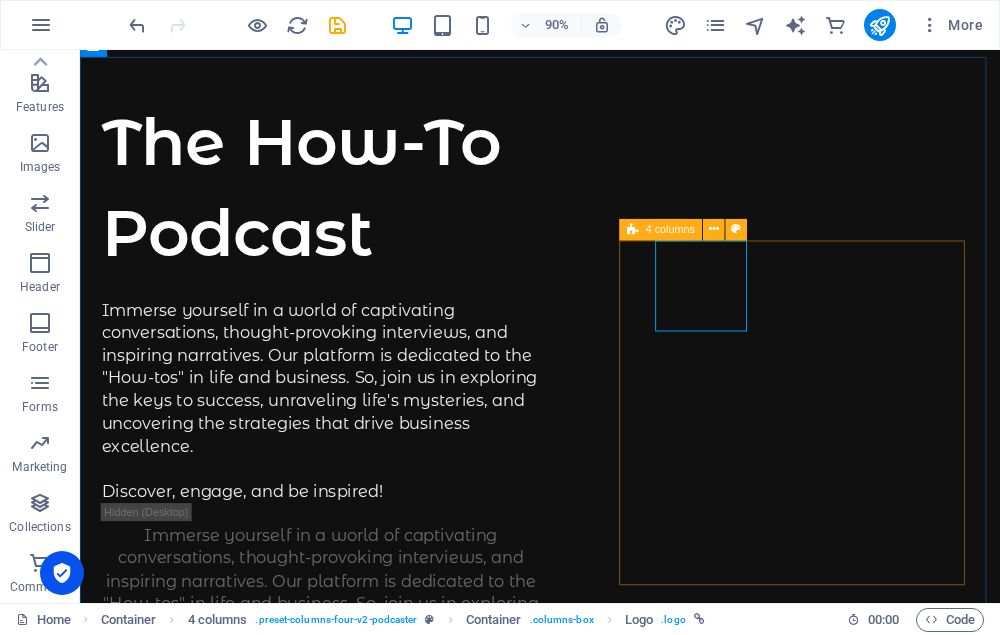 click on "4 columns" at bounding box center [670, 229] 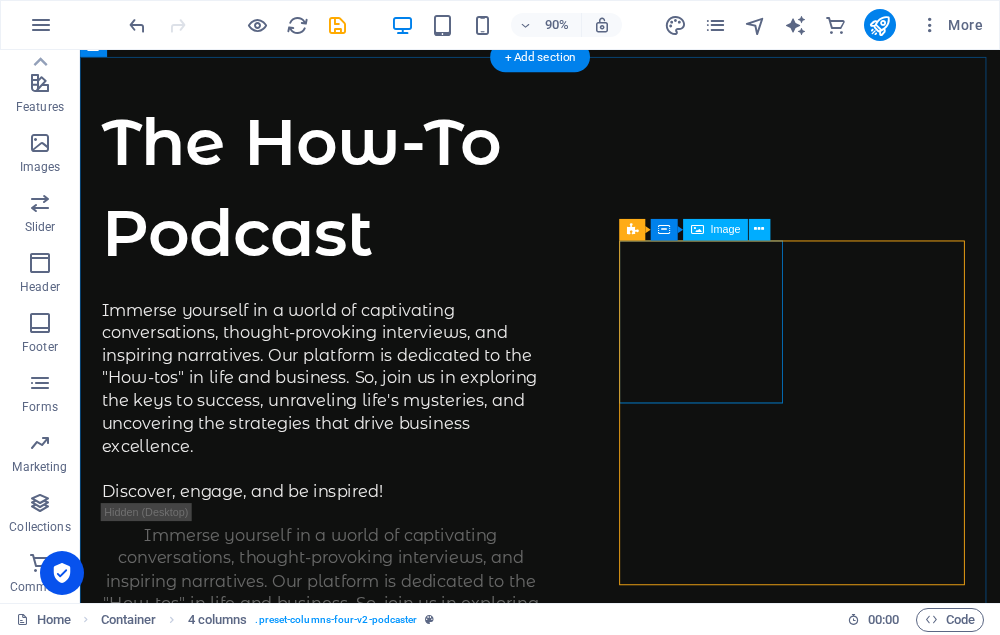 click at bounding box center [196, 897] 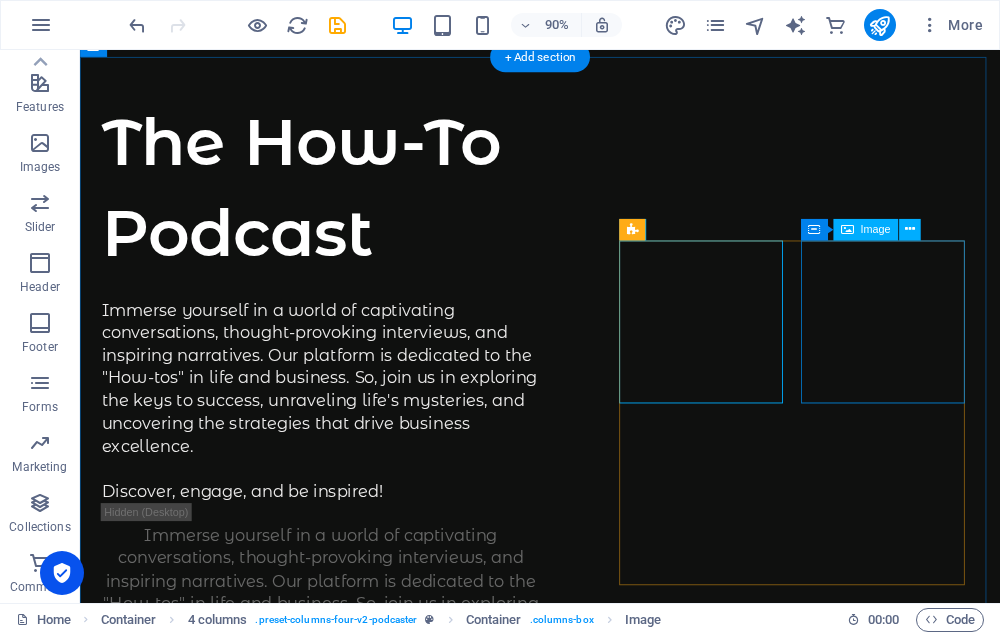 click at bounding box center [196, 1092] 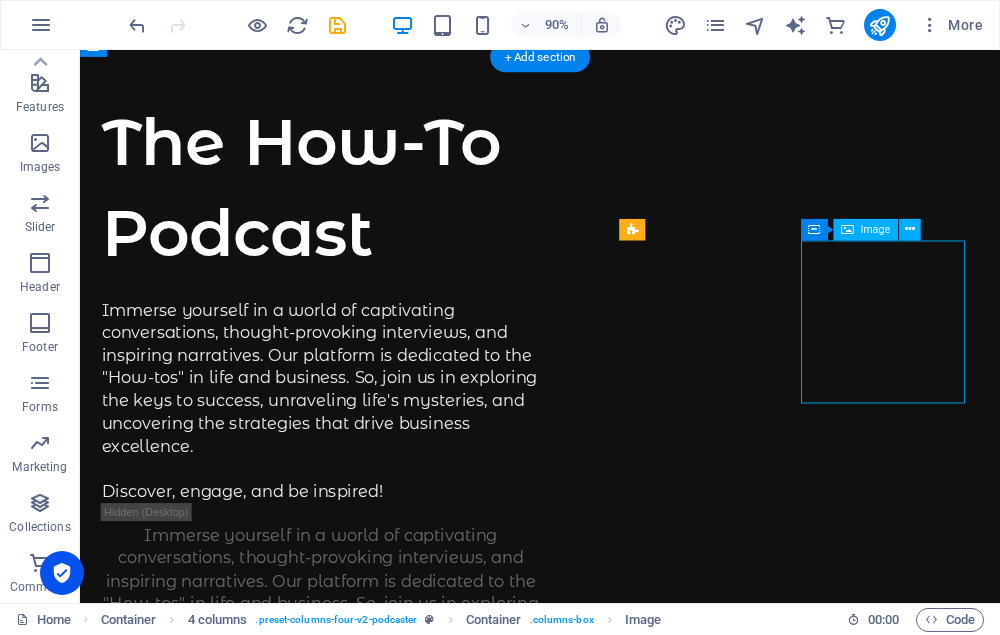 click at bounding box center (196, 1092) 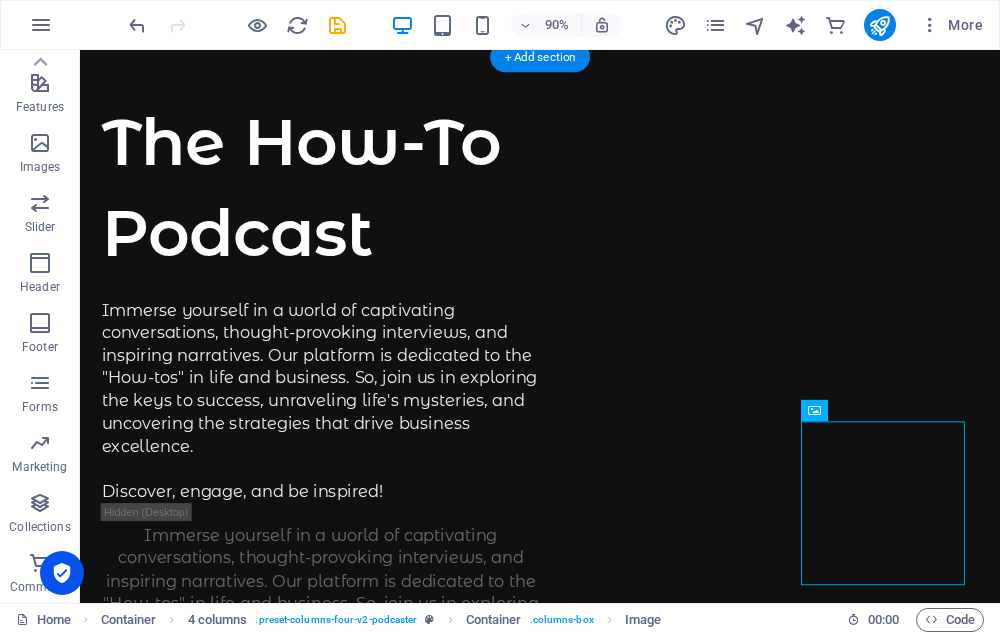 click at bounding box center [196, 1092] 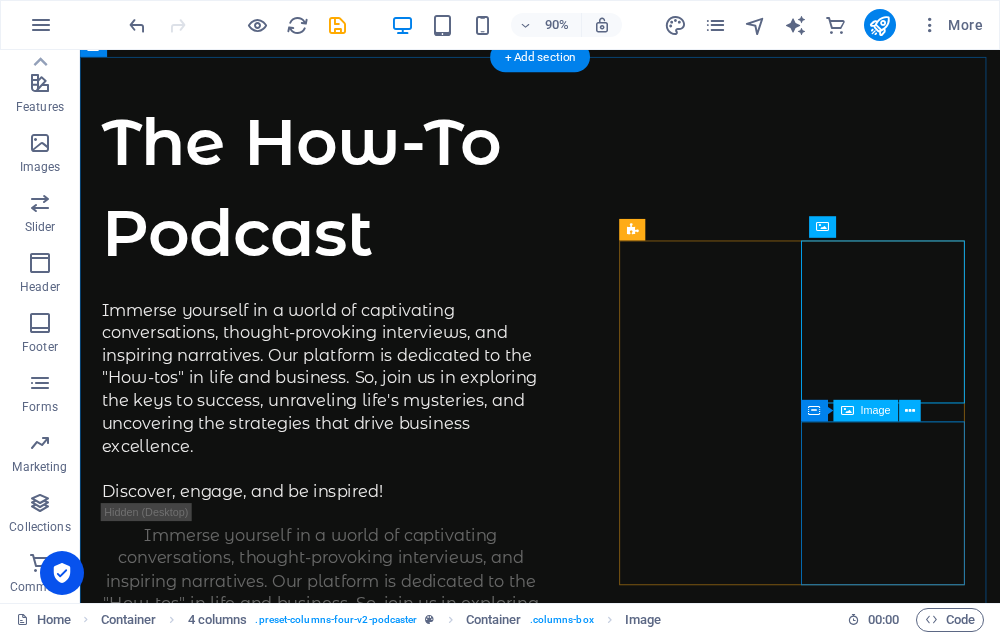 click at bounding box center [196, 1482] 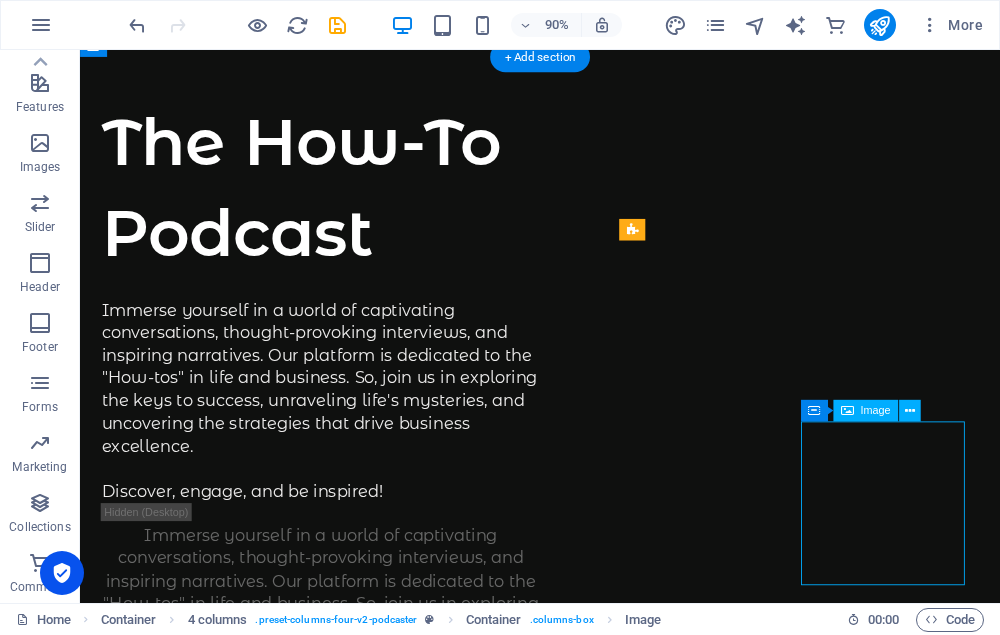 click at bounding box center [196, 1482] 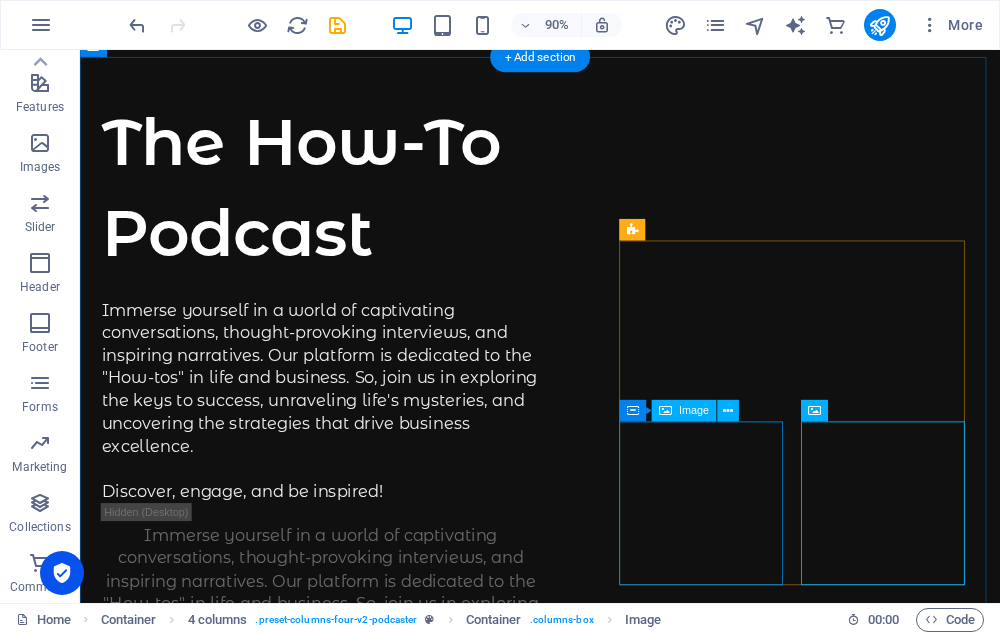 drag, startPoint x: 743, startPoint y: 468, endPoint x: 727, endPoint y: 542, distance: 75.70998 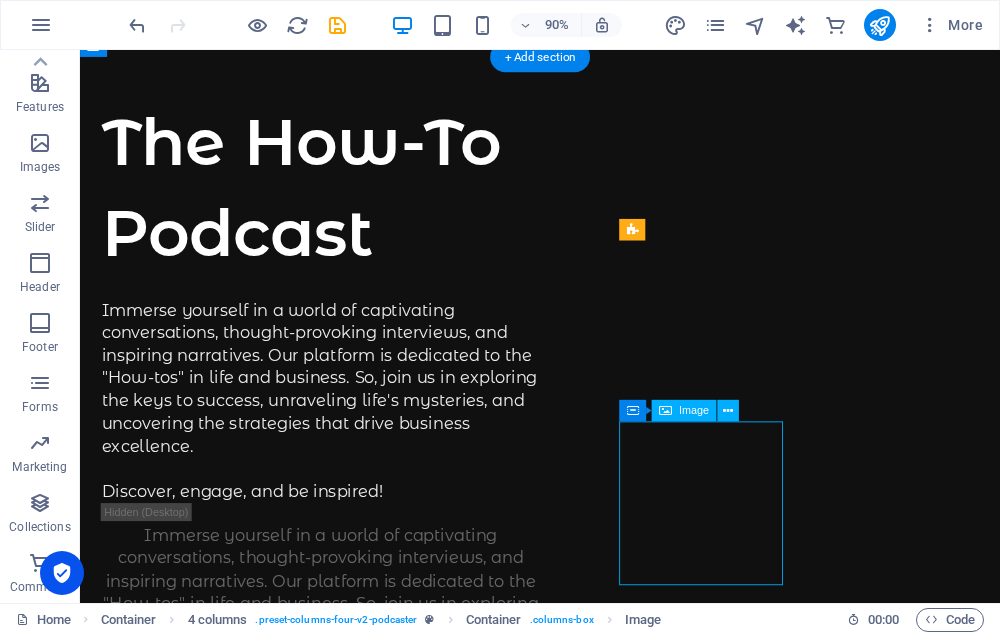 click at bounding box center [196, 1287] 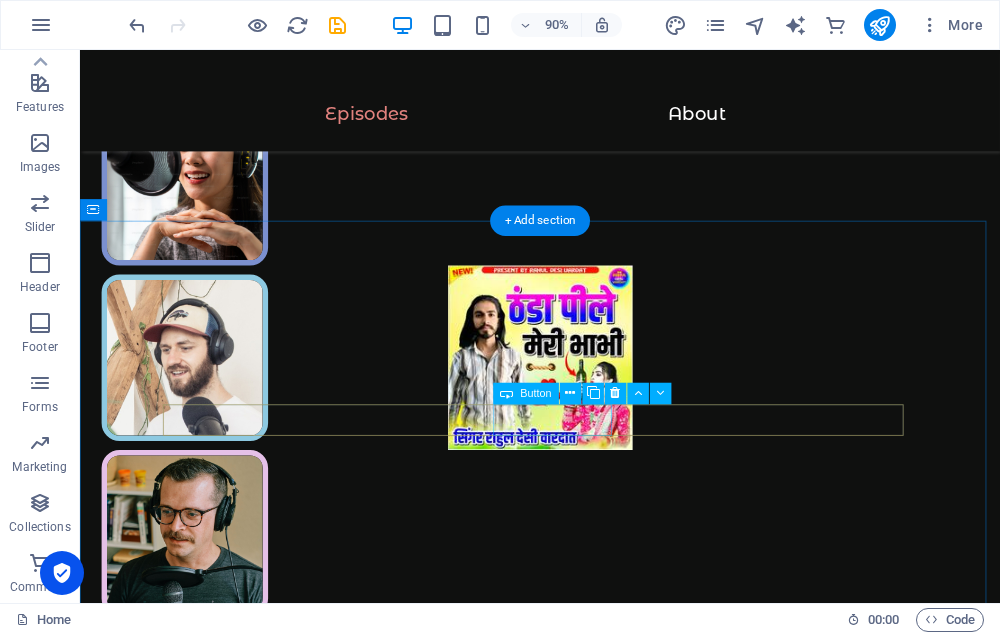 scroll, scrollTop: 1005, scrollLeft: 0, axis: vertical 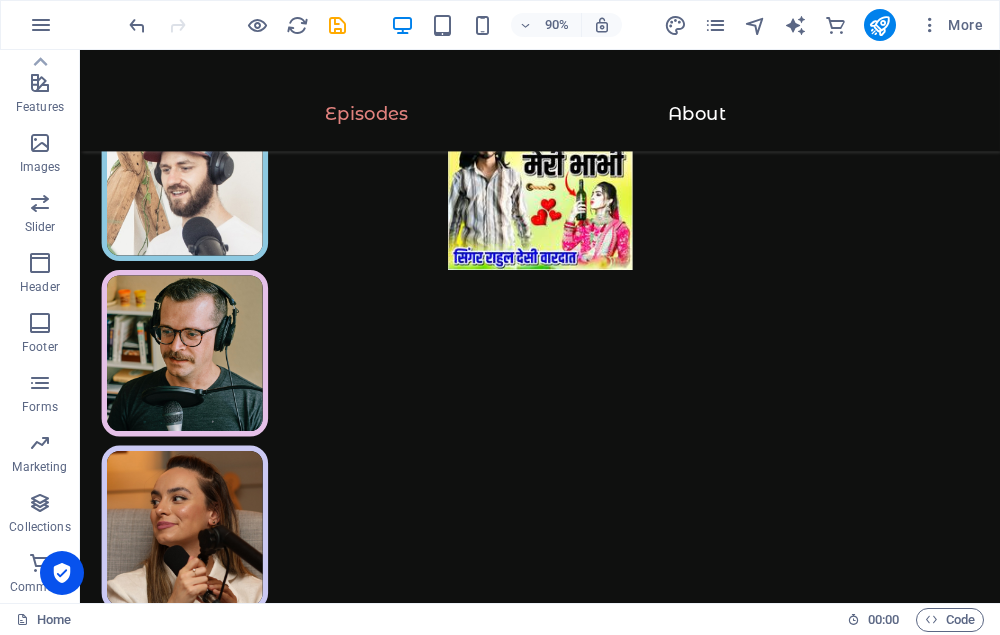 click at bounding box center (237, 25) 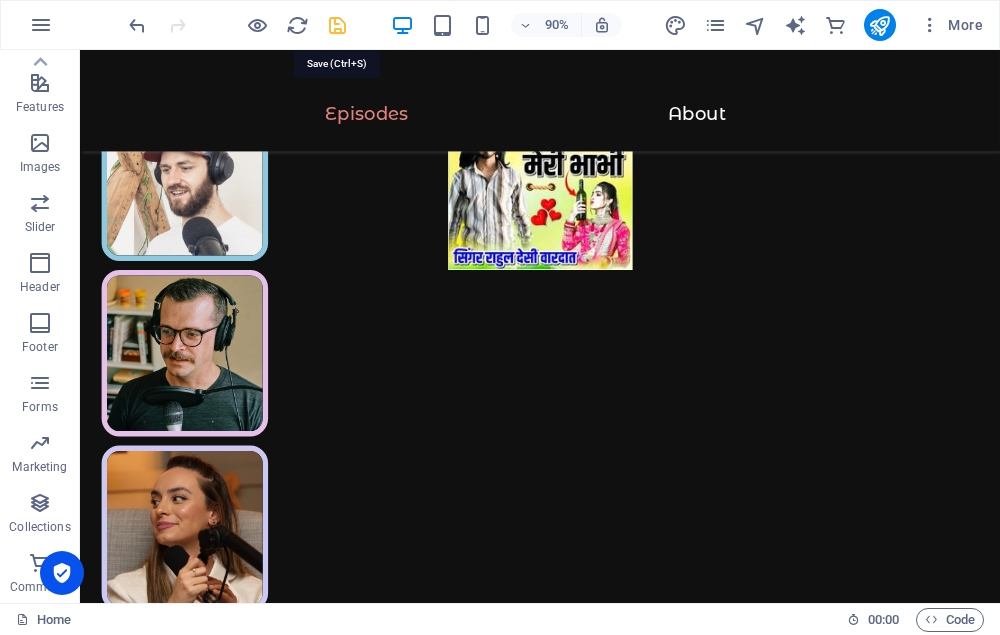 click at bounding box center [337, 25] 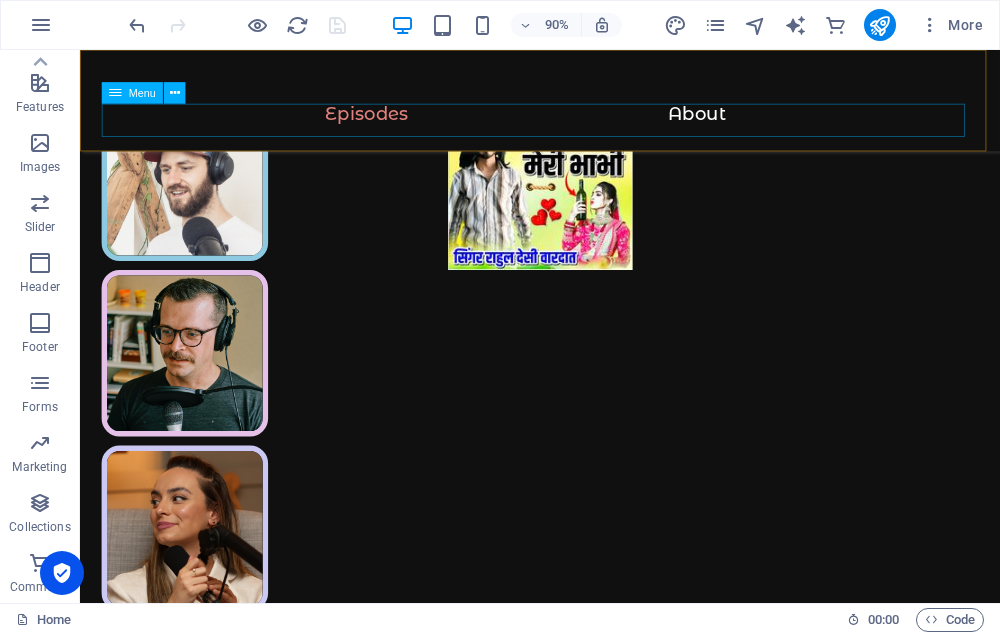 click on "Episodes About" at bounding box center (591, 128) 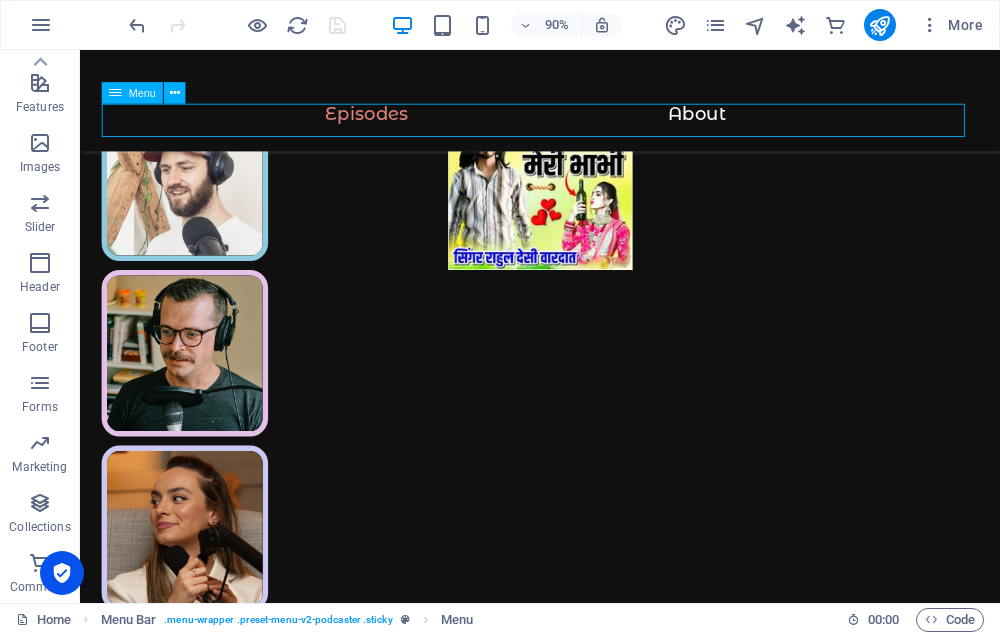 click on "Episodes About" at bounding box center [591, 128] 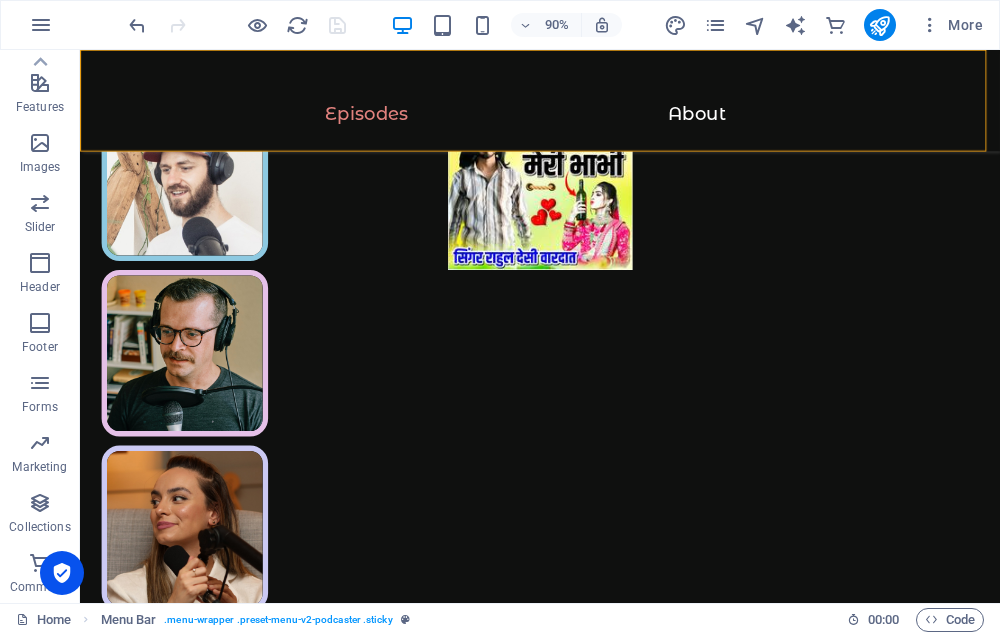 click on "Episodes About" at bounding box center (591, 106) 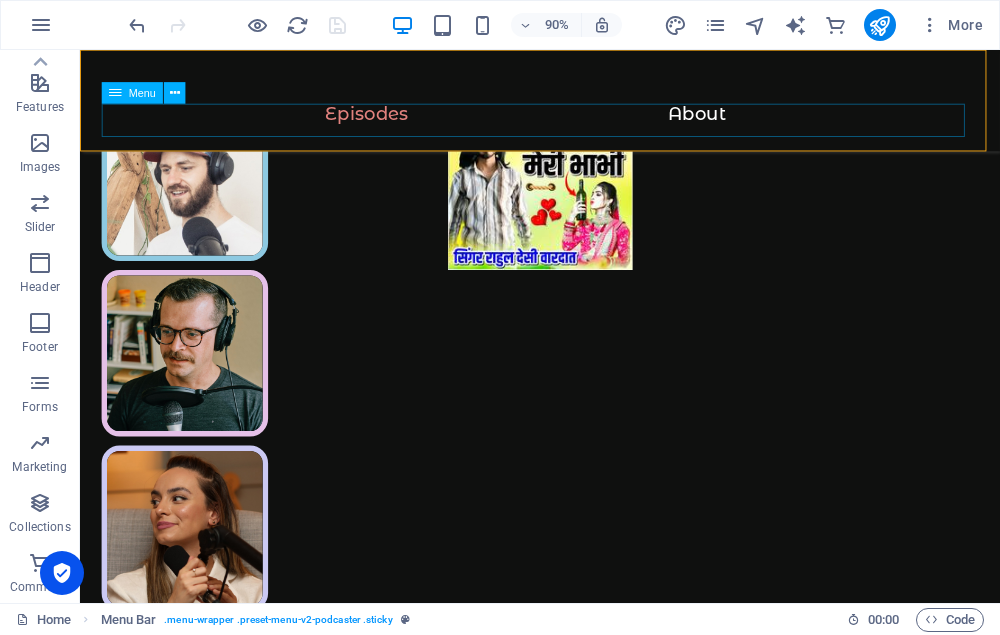 click on "Episodes About" at bounding box center [591, 128] 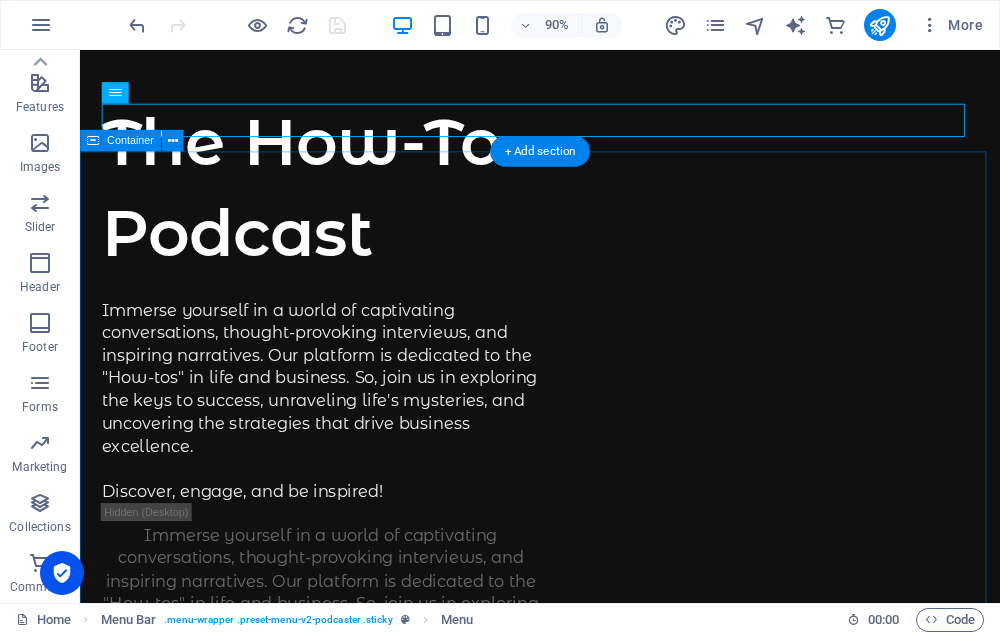 scroll, scrollTop: 0, scrollLeft: 0, axis: both 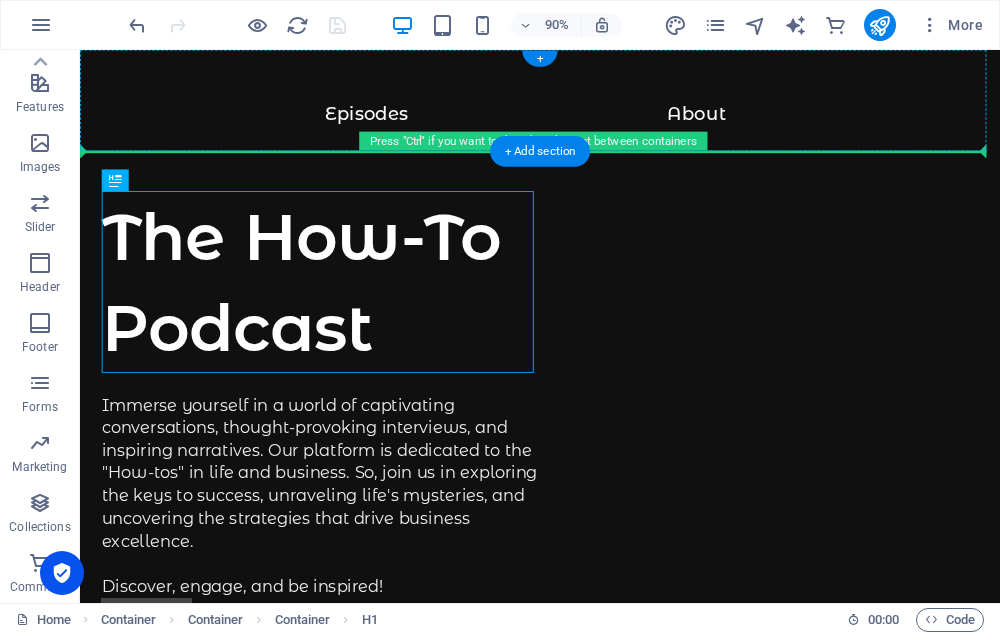 drag, startPoint x: 394, startPoint y: 315, endPoint x: 543, endPoint y: 115, distance: 249.40128 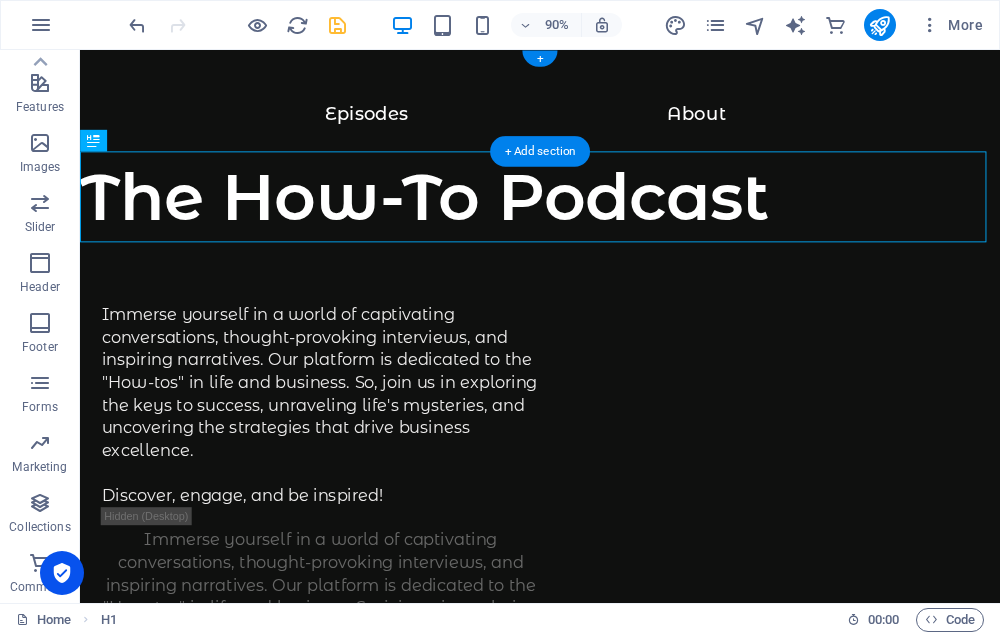 click on "Episodes About" at bounding box center (591, 128) 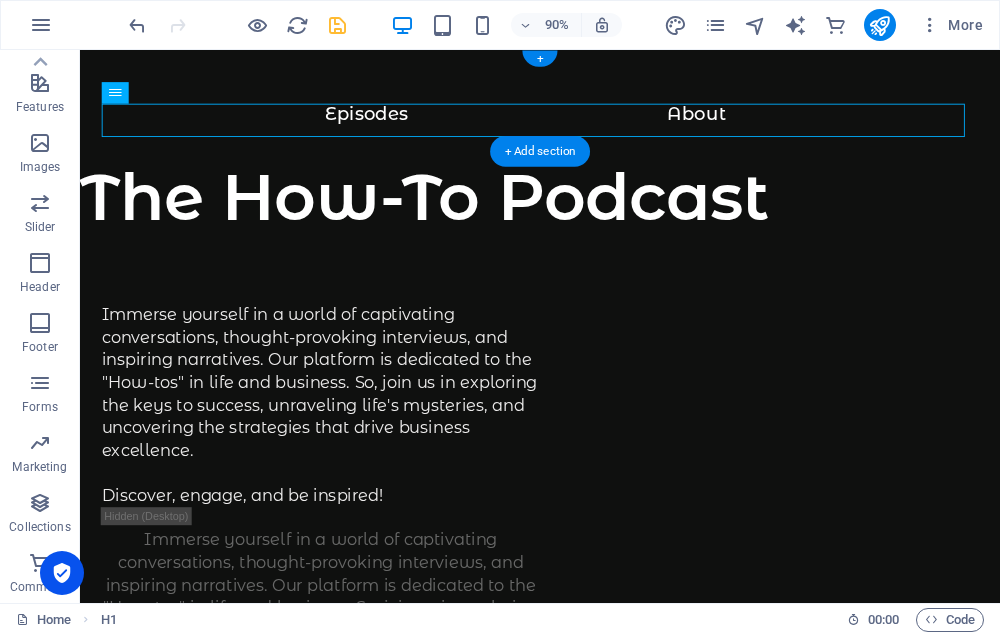click on "Episodes About" at bounding box center (591, 128) 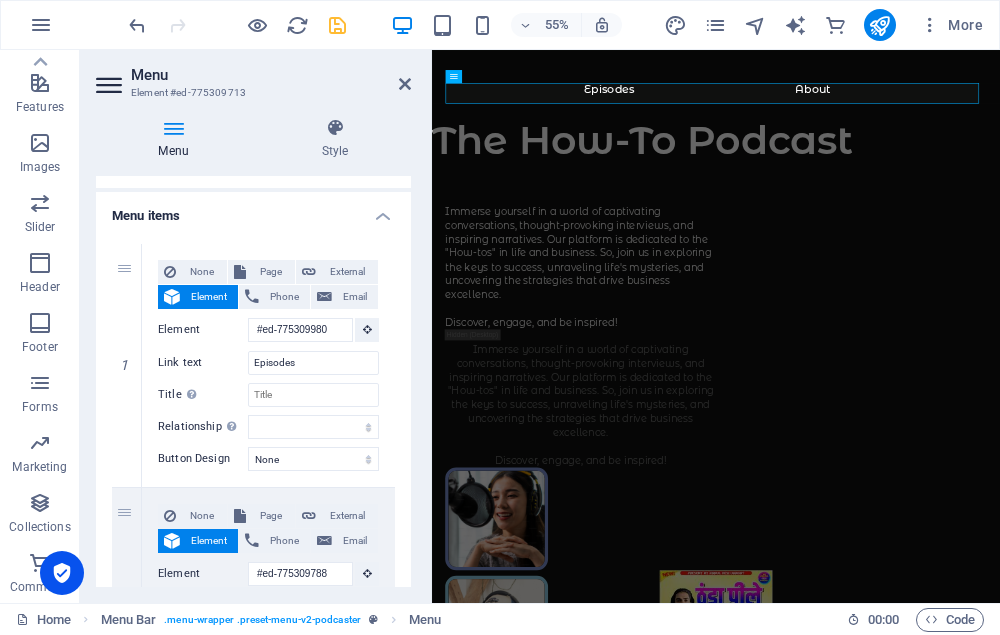 scroll, scrollTop: 0, scrollLeft: 0, axis: both 